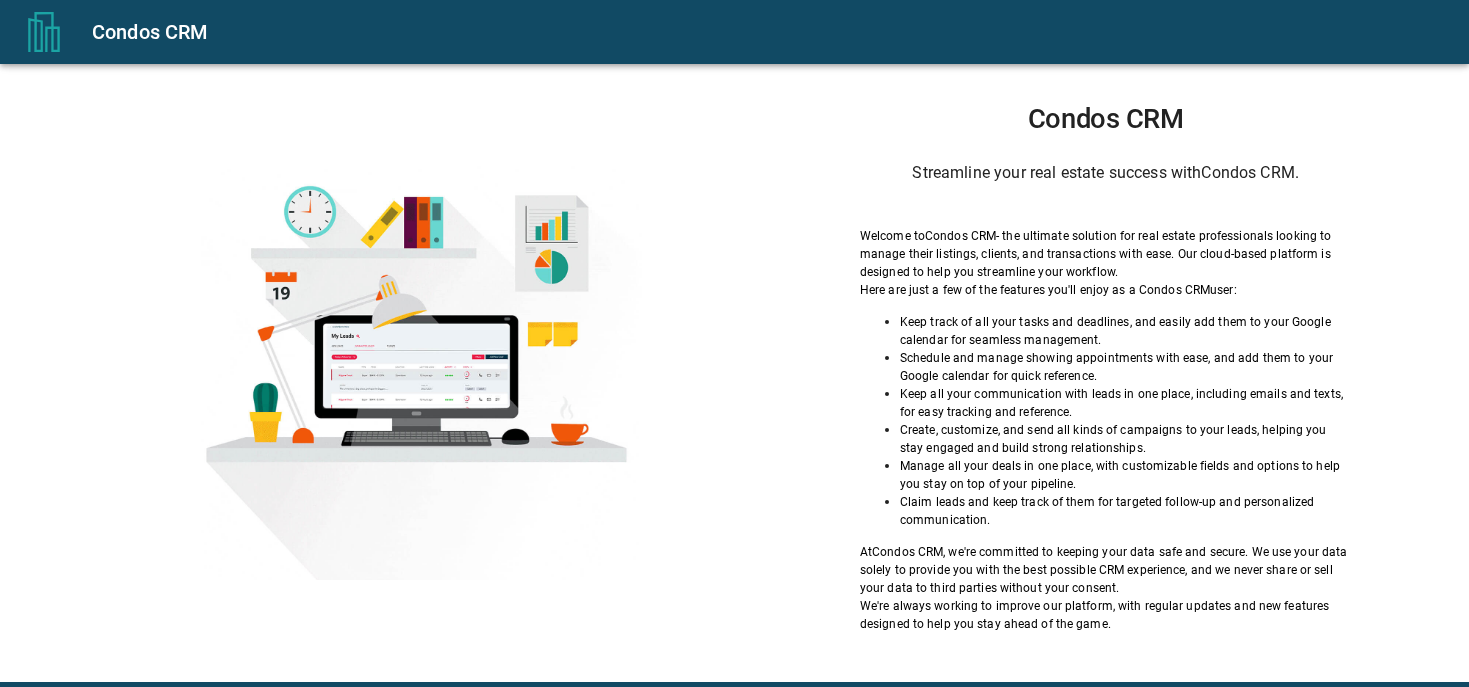 scroll, scrollTop: 0, scrollLeft: 0, axis: both 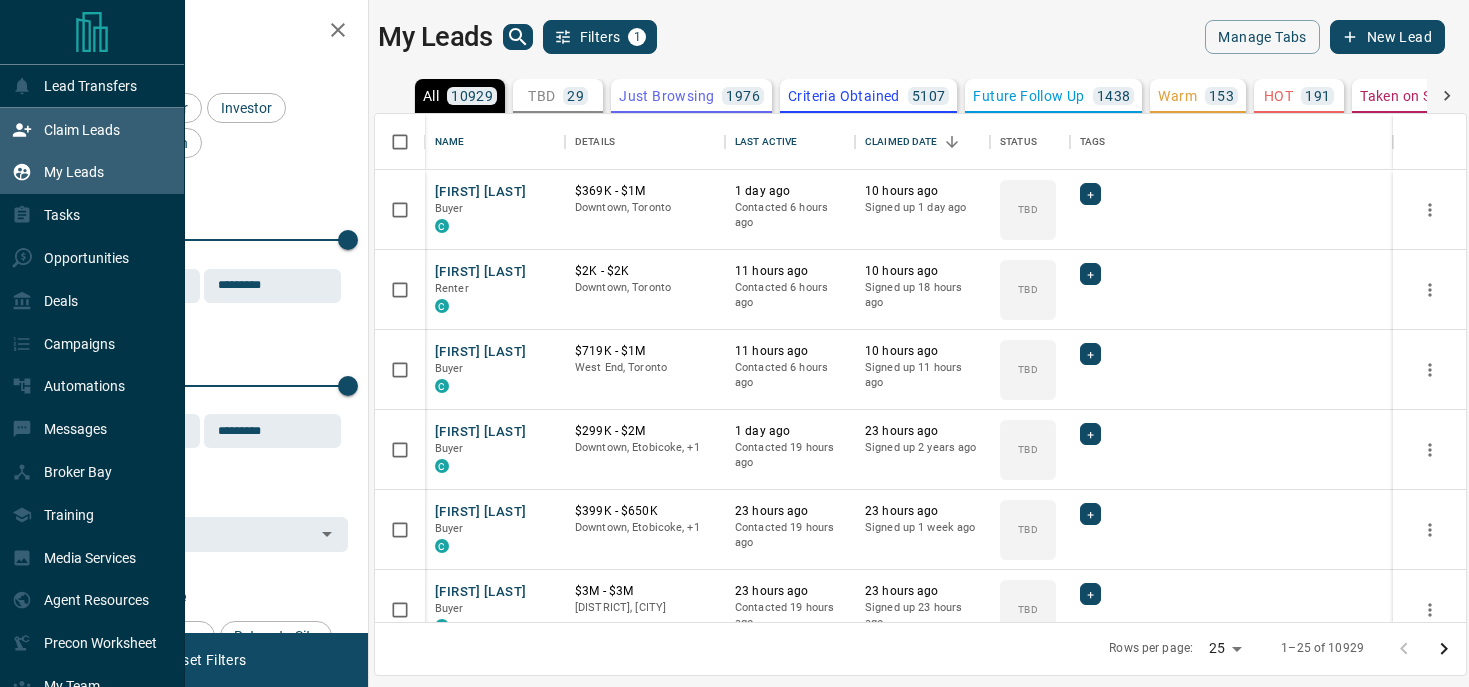 click on "Claim Leads" at bounding box center (92, 129) 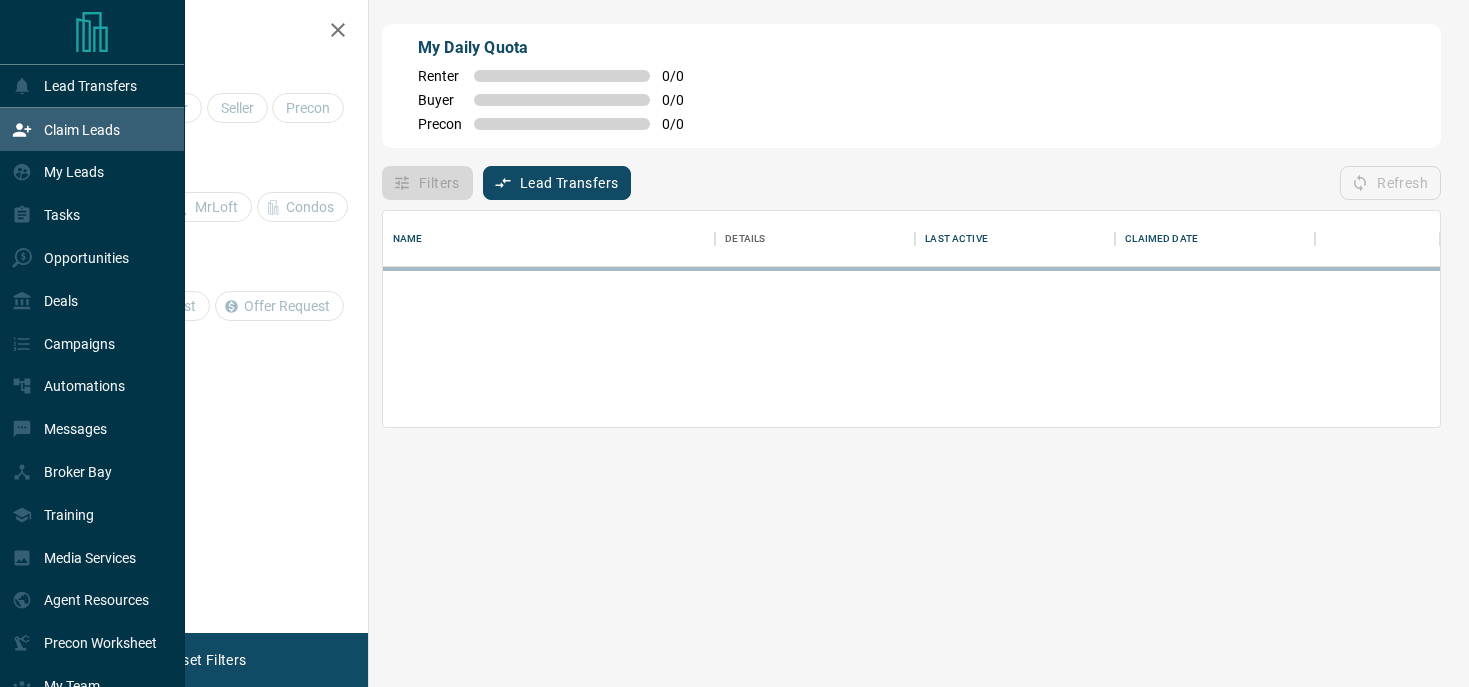 scroll, scrollTop: 0, scrollLeft: 0, axis: both 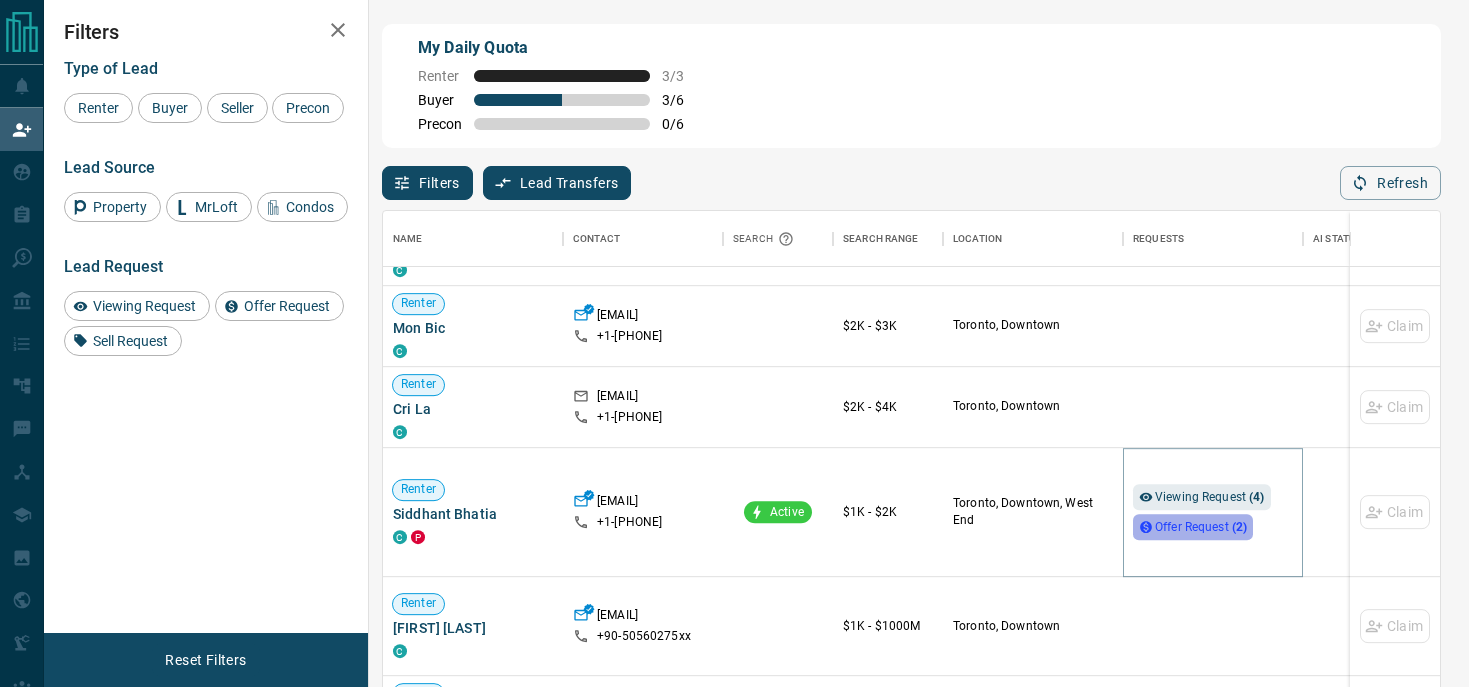 click on "Offer Request   ( 2 )" at bounding box center [1201, 527] 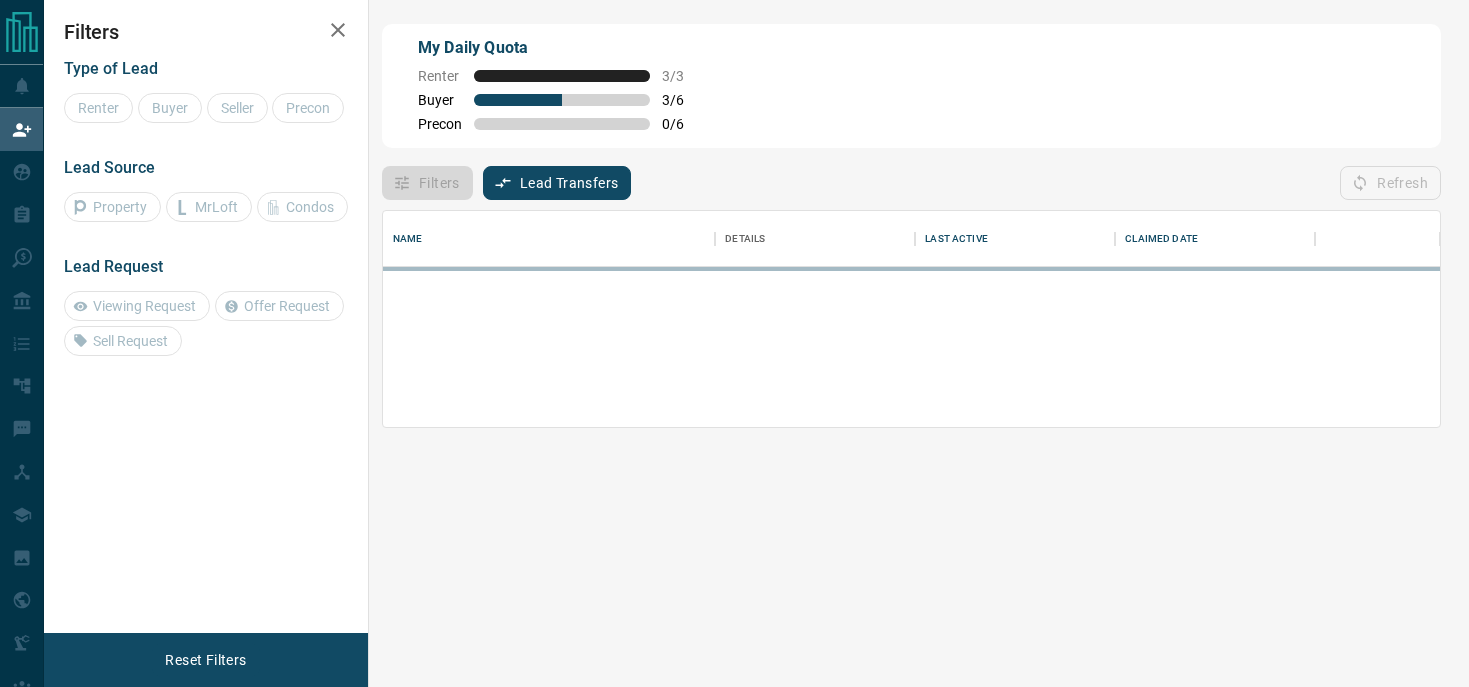 scroll, scrollTop: 1, scrollLeft: 1, axis: both 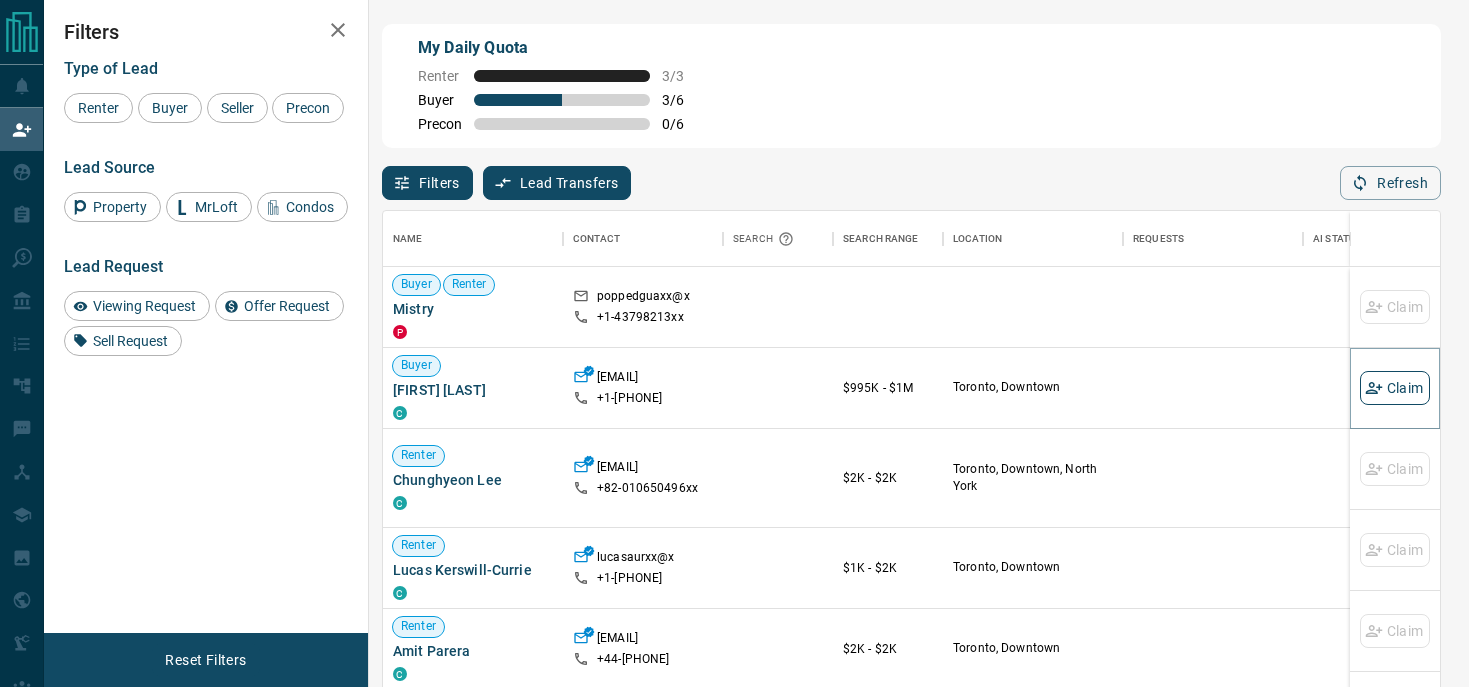 click on "Claim" at bounding box center (1395, 388) 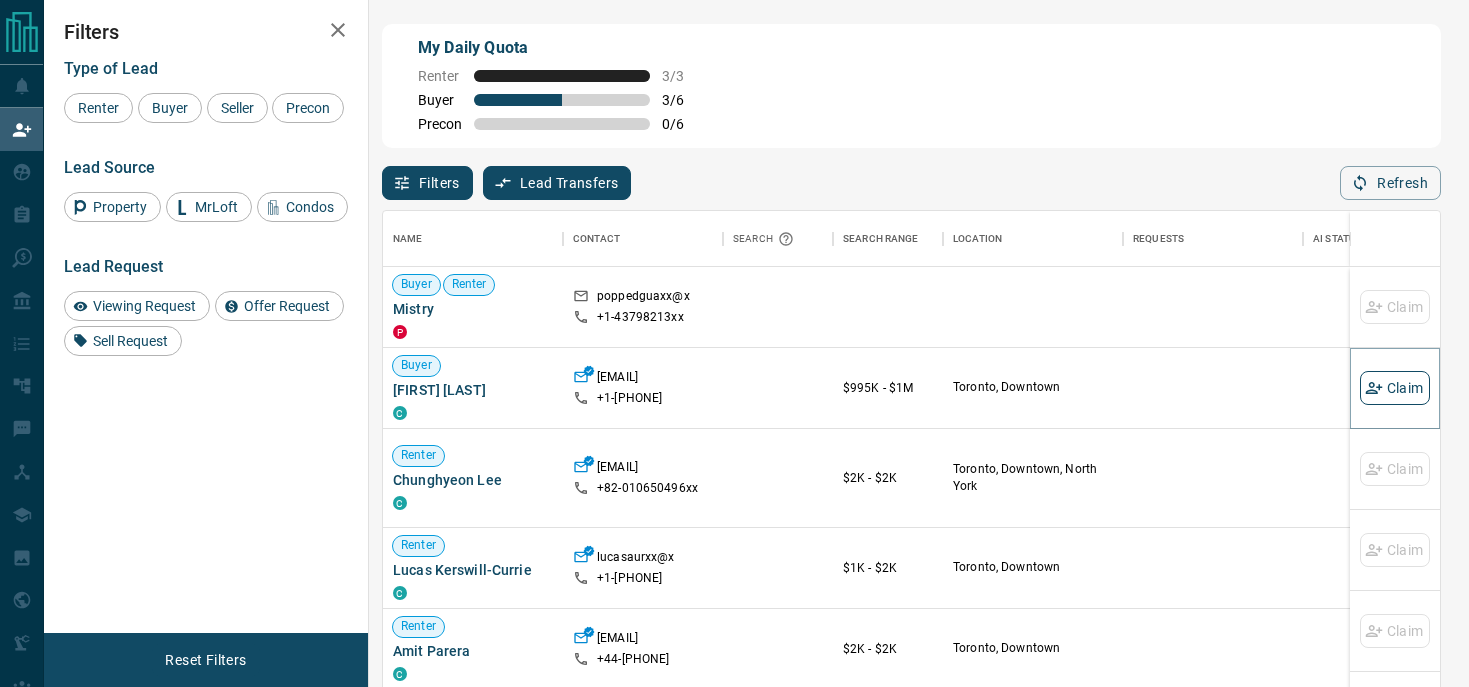 click on "Claim" at bounding box center (1395, 388) 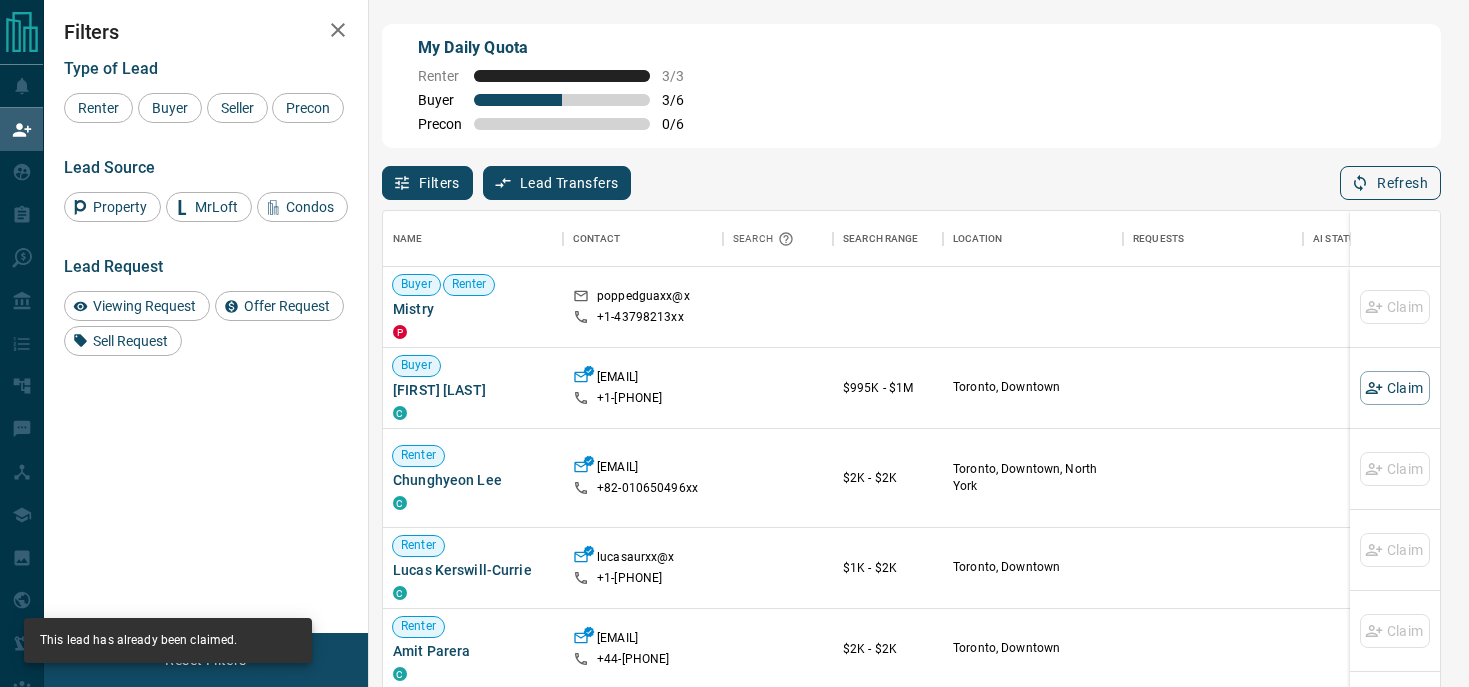 click on "Refresh" at bounding box center (1390, 183) 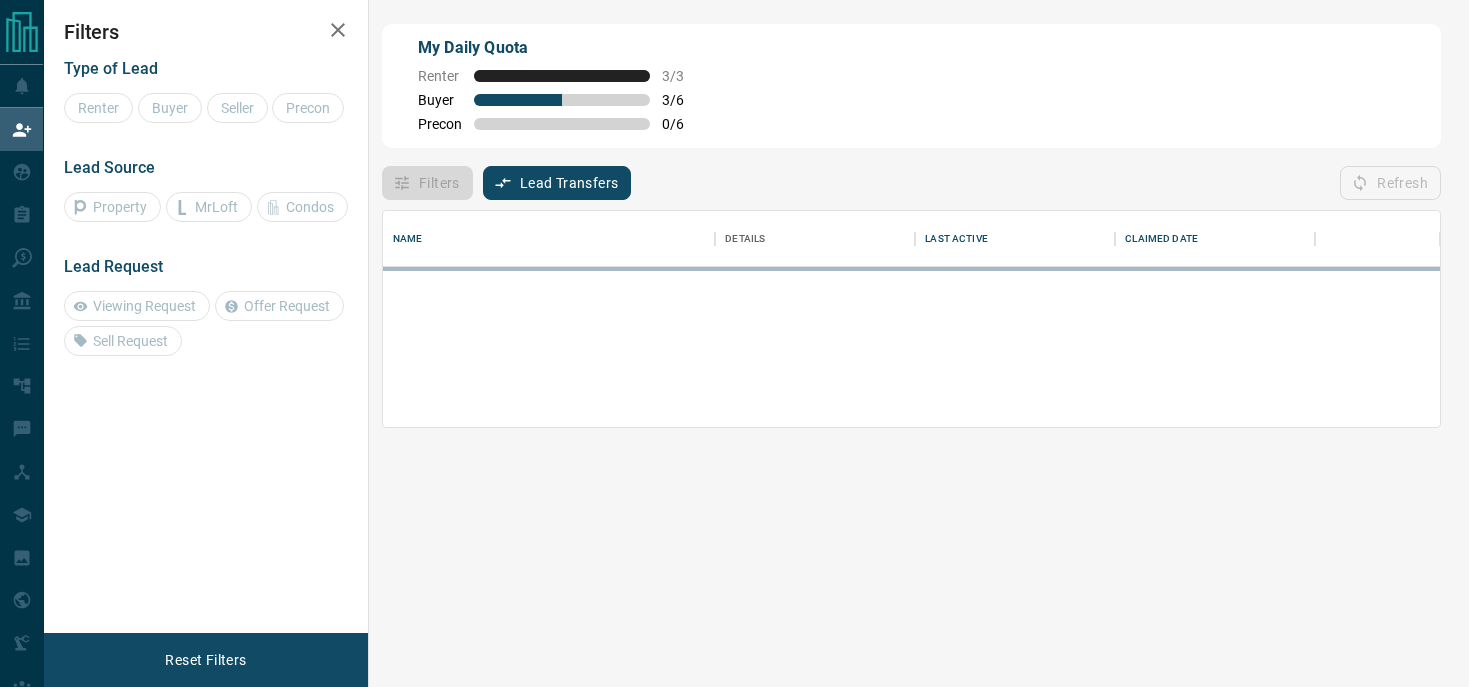 scroll, scrollTop: 0, scrollLeft: 0, axis: both 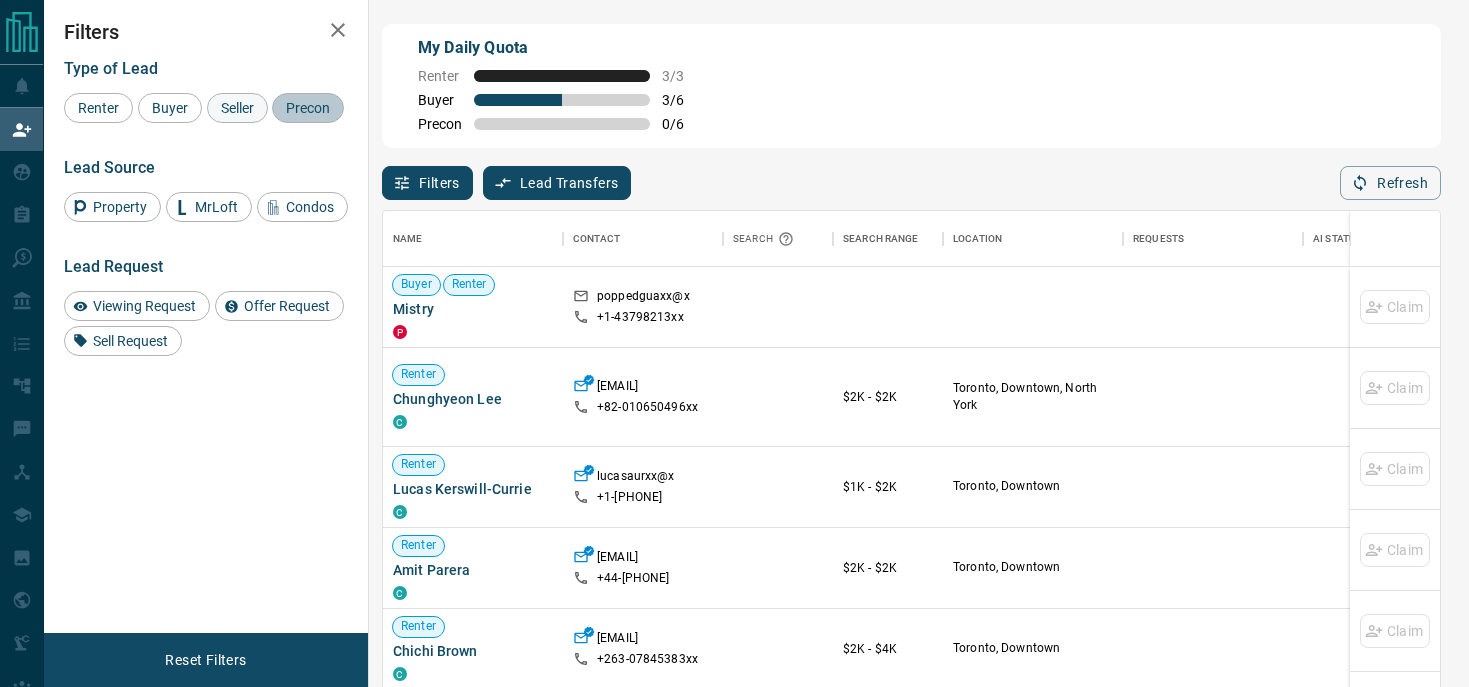 drag, startPoint x: 306, startPoint y: 108, endPoint x: 231, endPoint y: 108, distance: 75 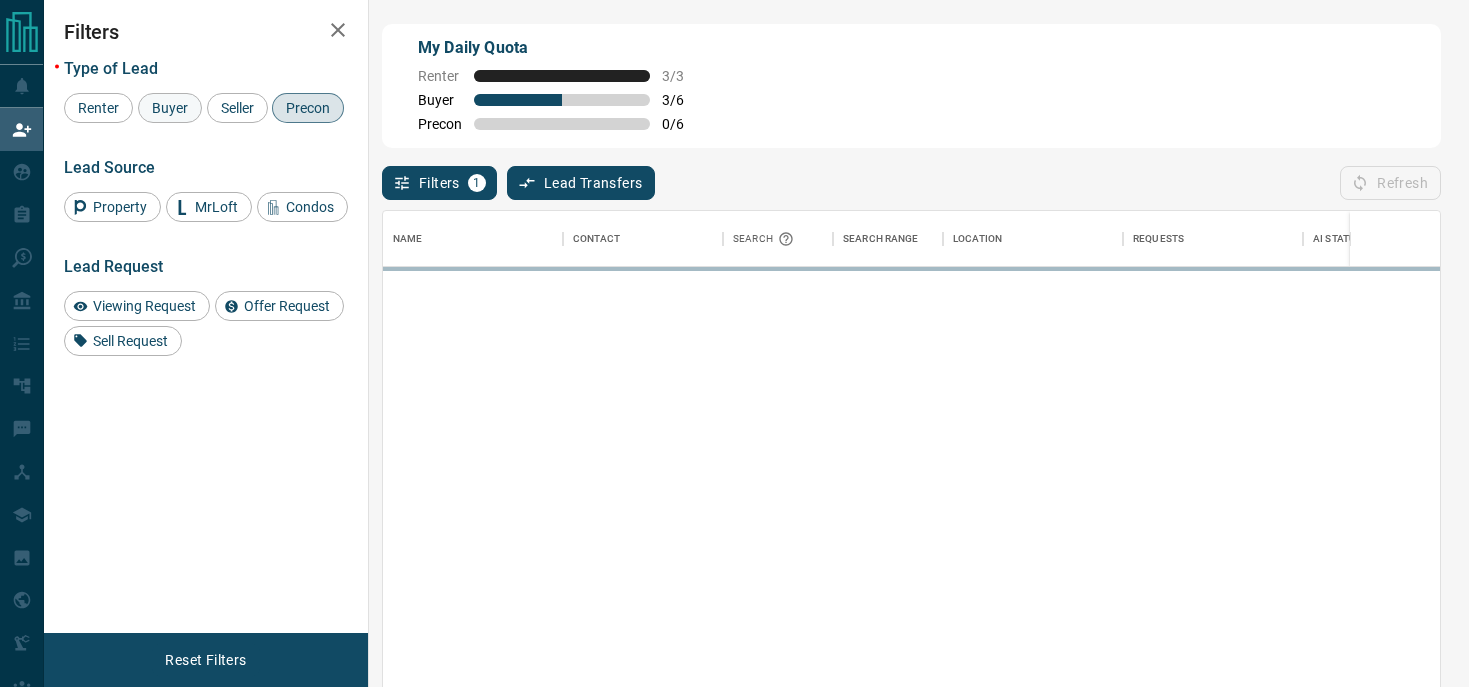 click on "Buyer" at bounding box center [170, 108] 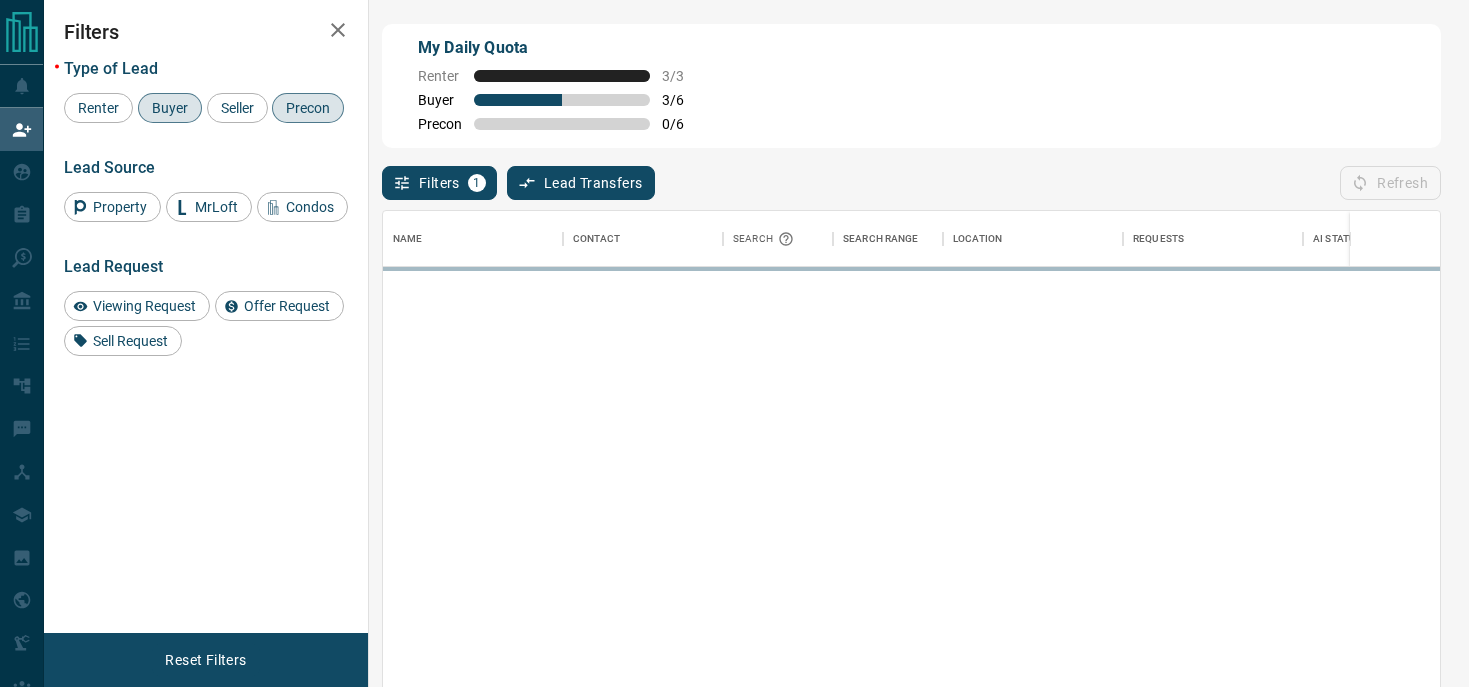 click on "Precon" at bounding box center [308, 108] 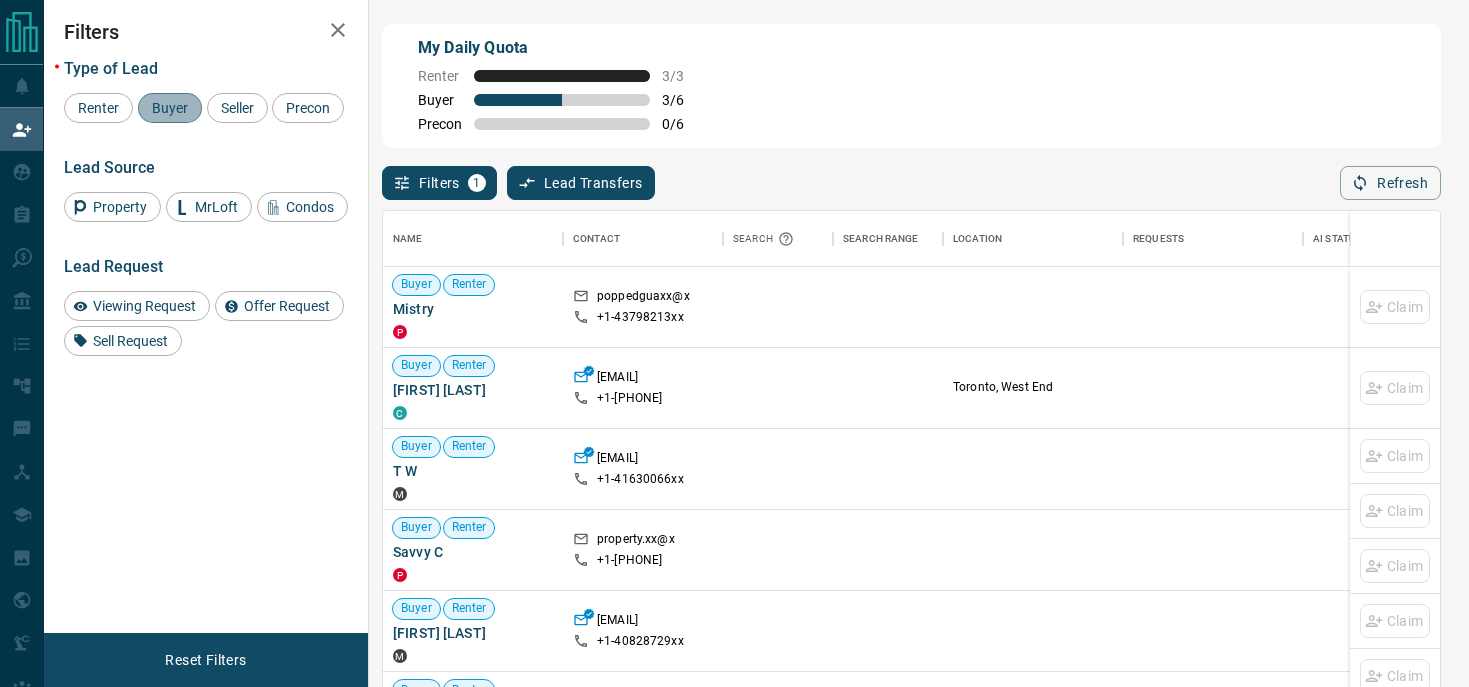 click on "Buyer" at bounding box center (170, 108) 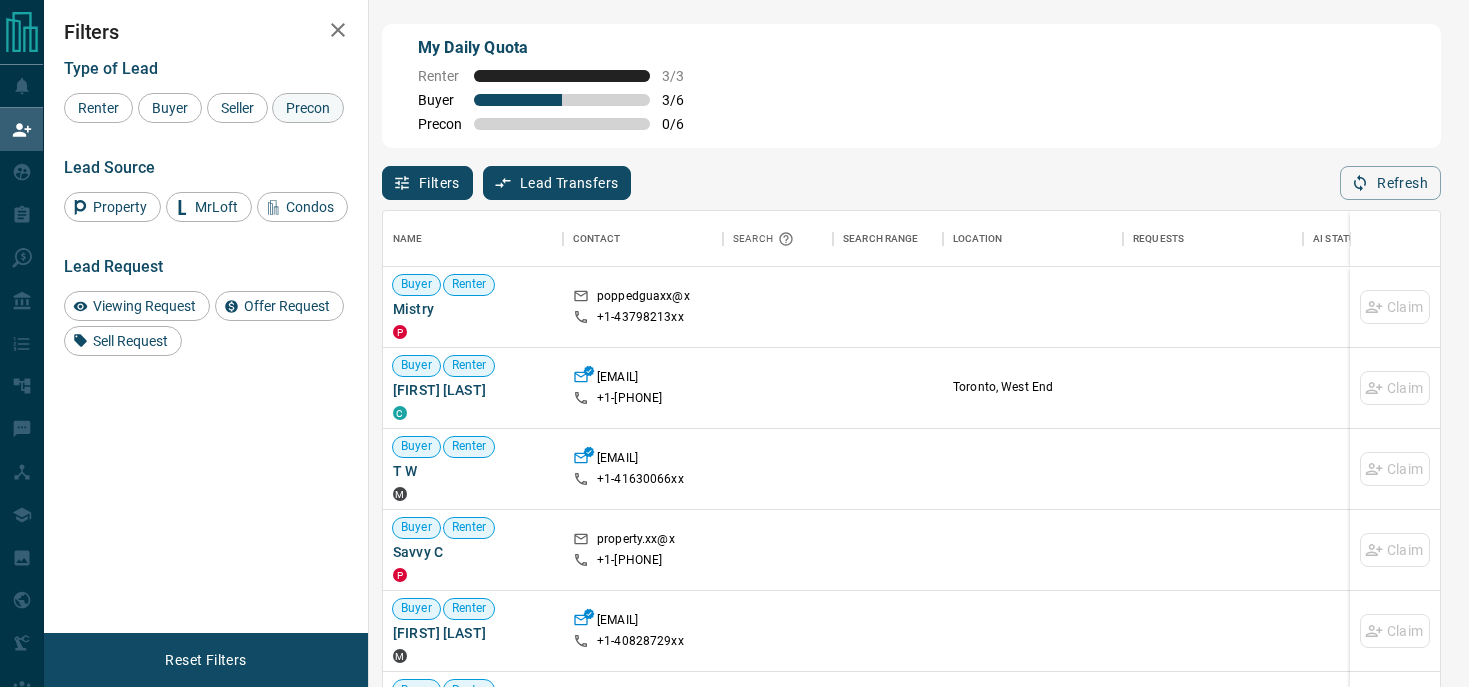 click on "Precon" at bounding box center (308, 108) 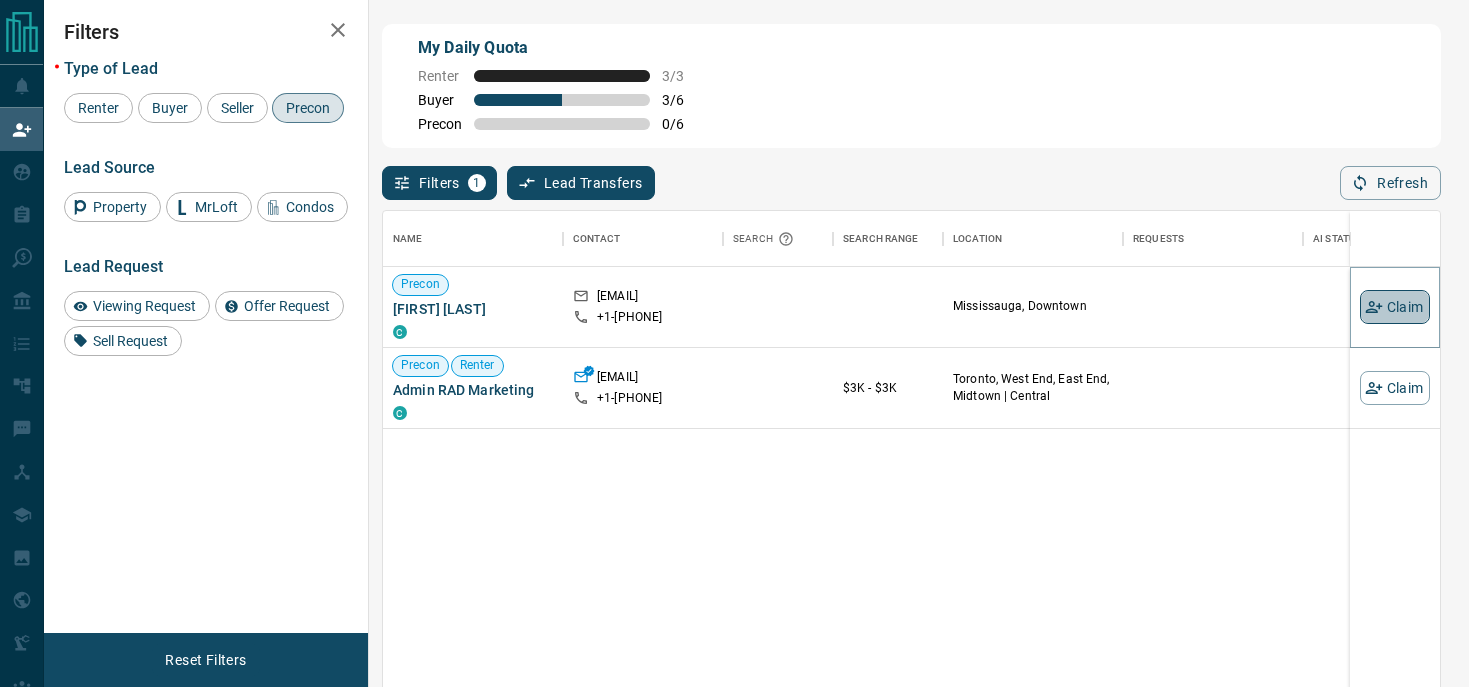 click on "Claim" at bounding box center [1395, 307] 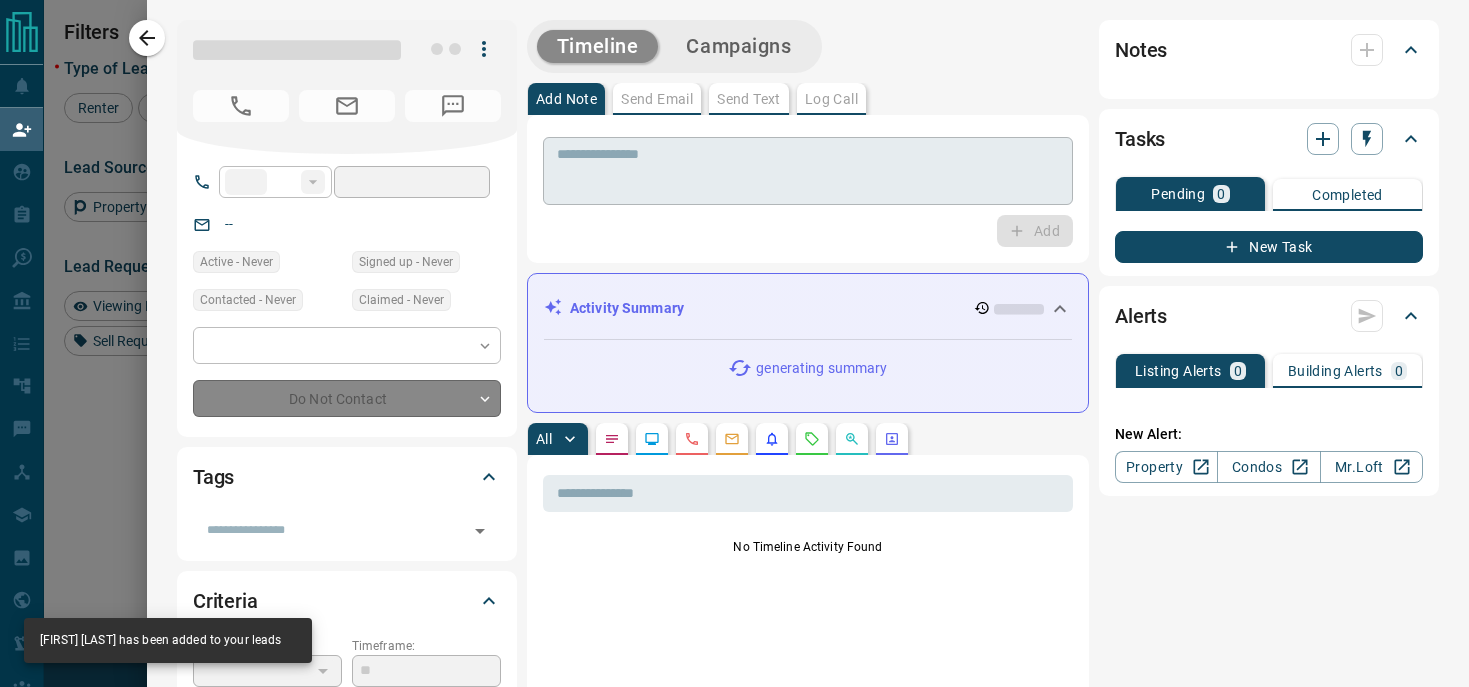 type on "**" 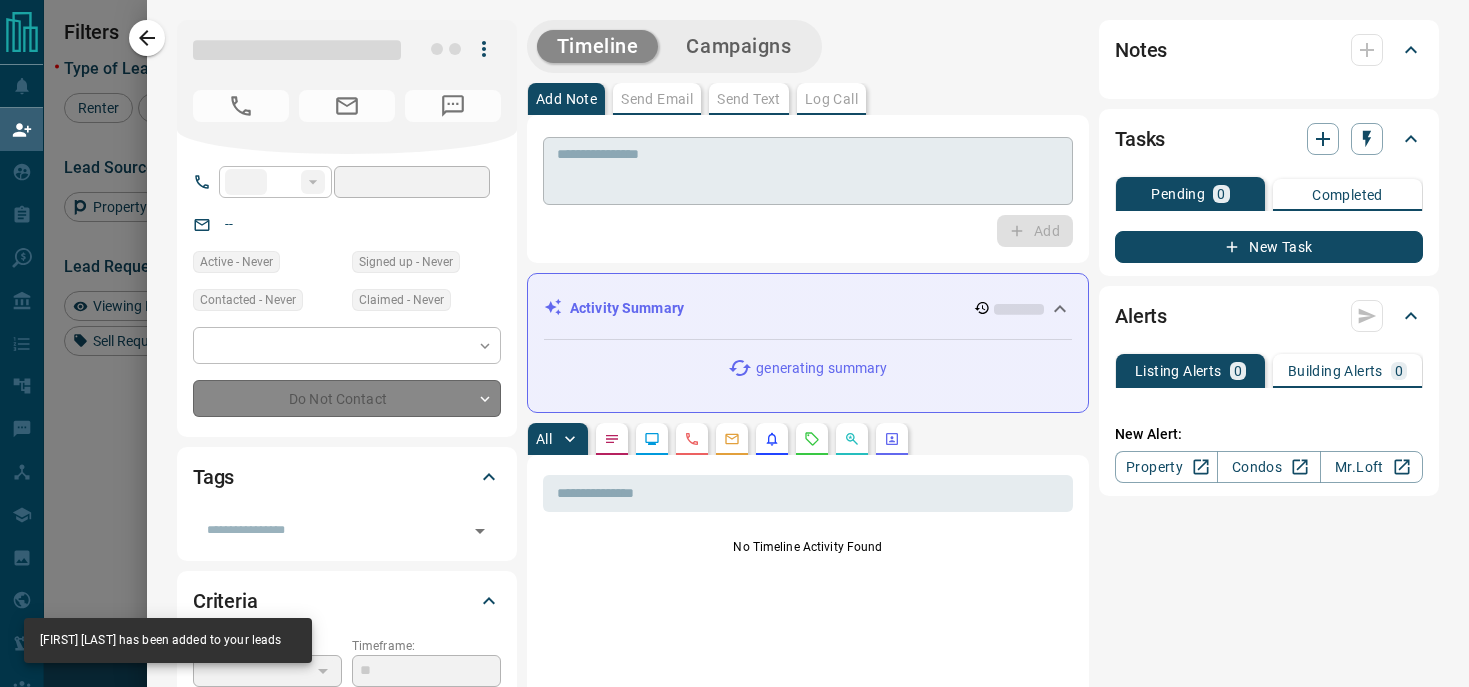 type on "**********" 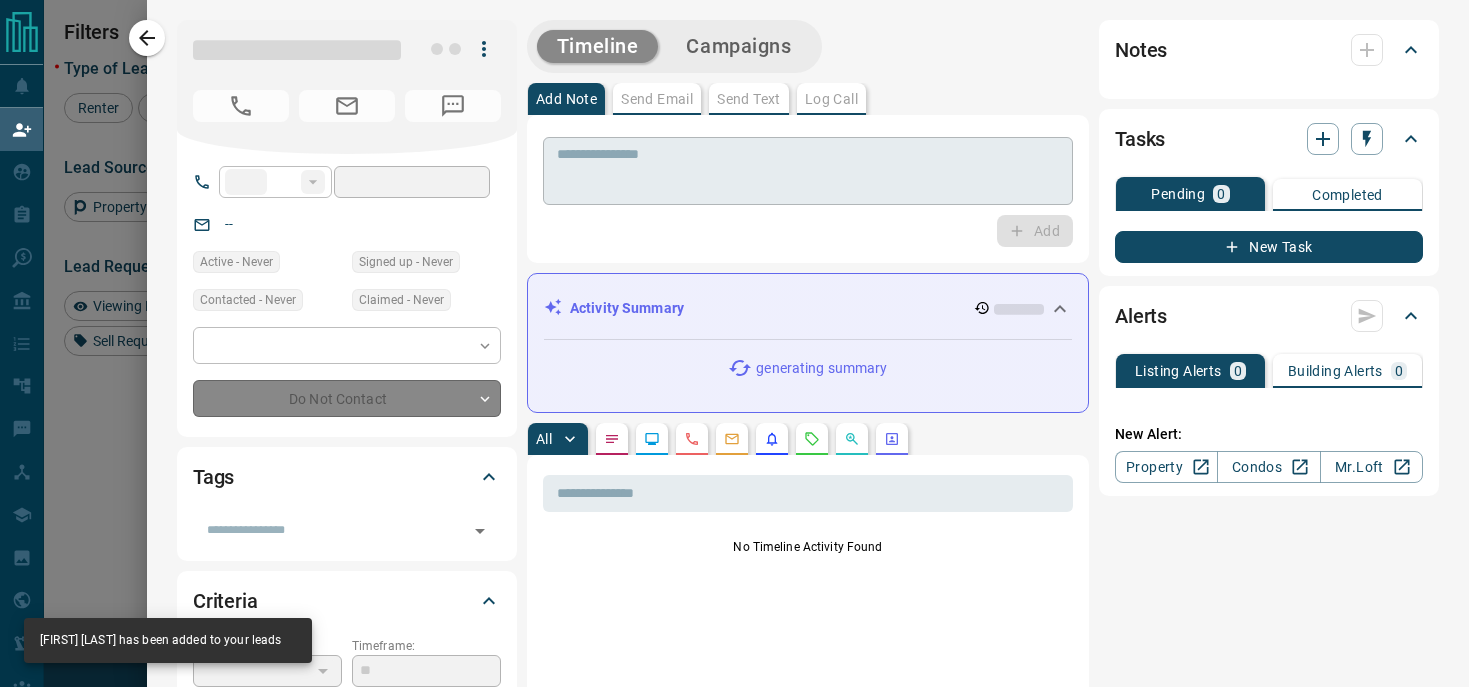 type on "**" 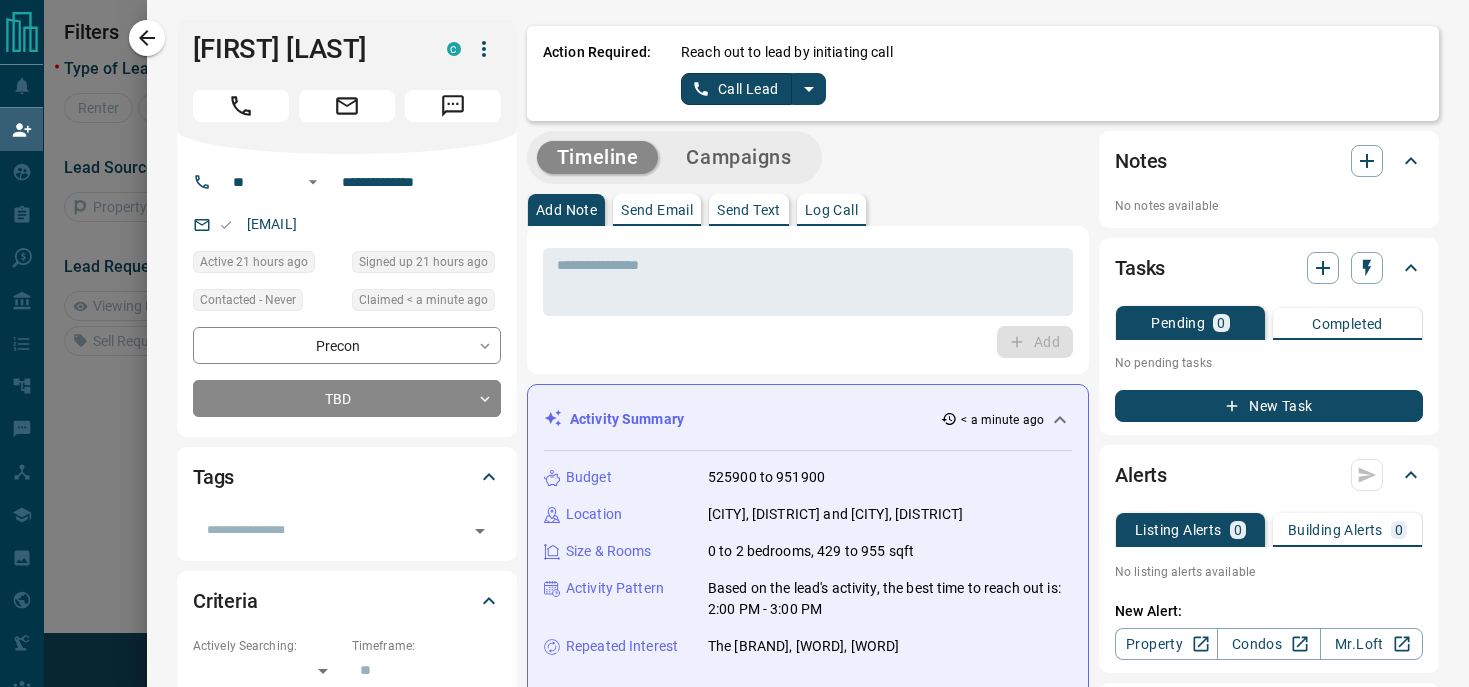 scroll, scrollTop: 1, scrollLeft: 1, axis: both 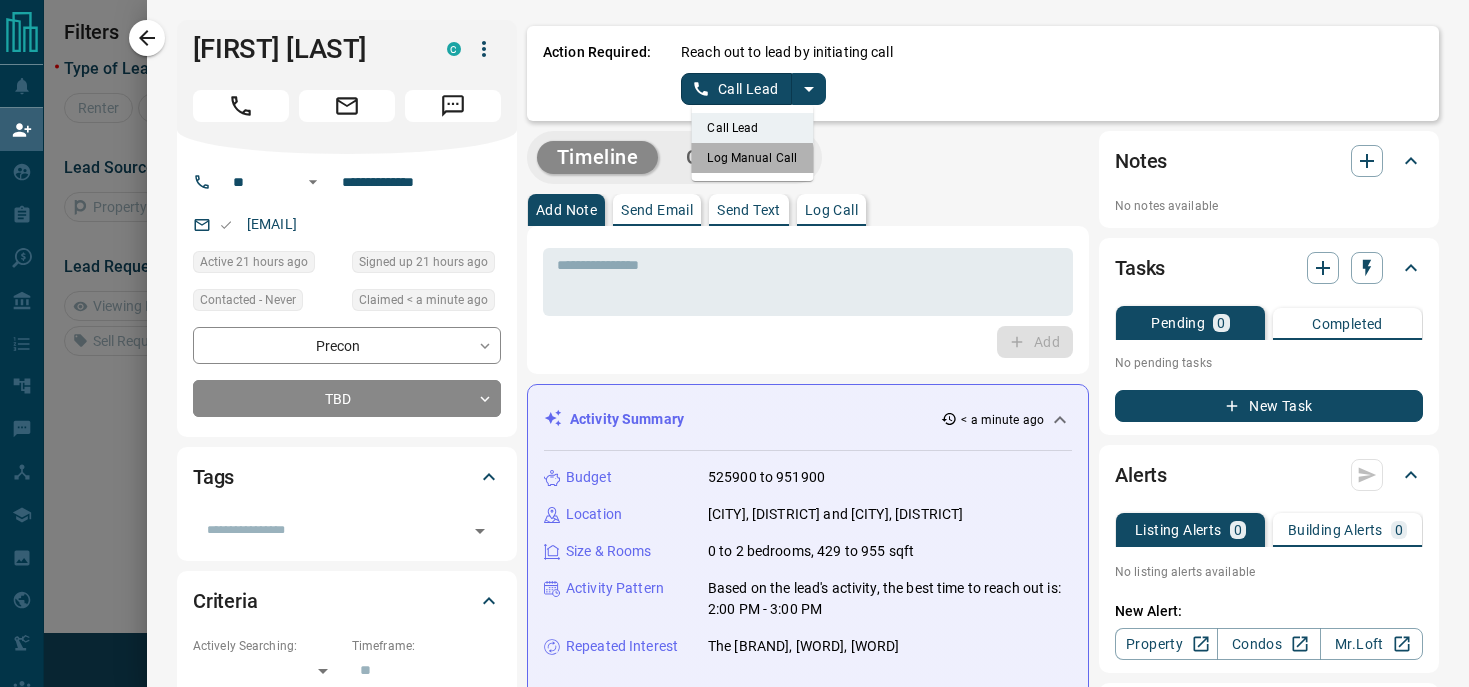 click on "Log Manual Call" at bounding box center [752, 158] 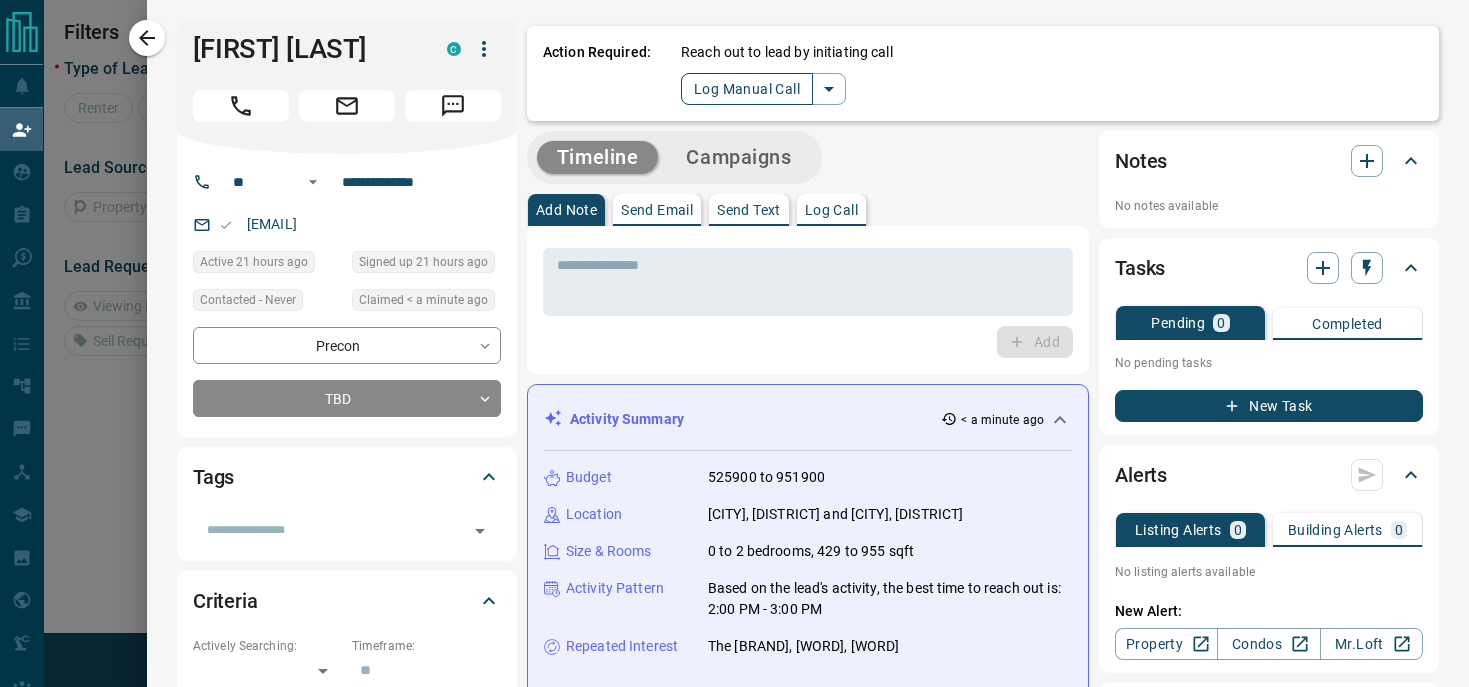 click on "Log Manual Call" at bounding box center [747, 89] 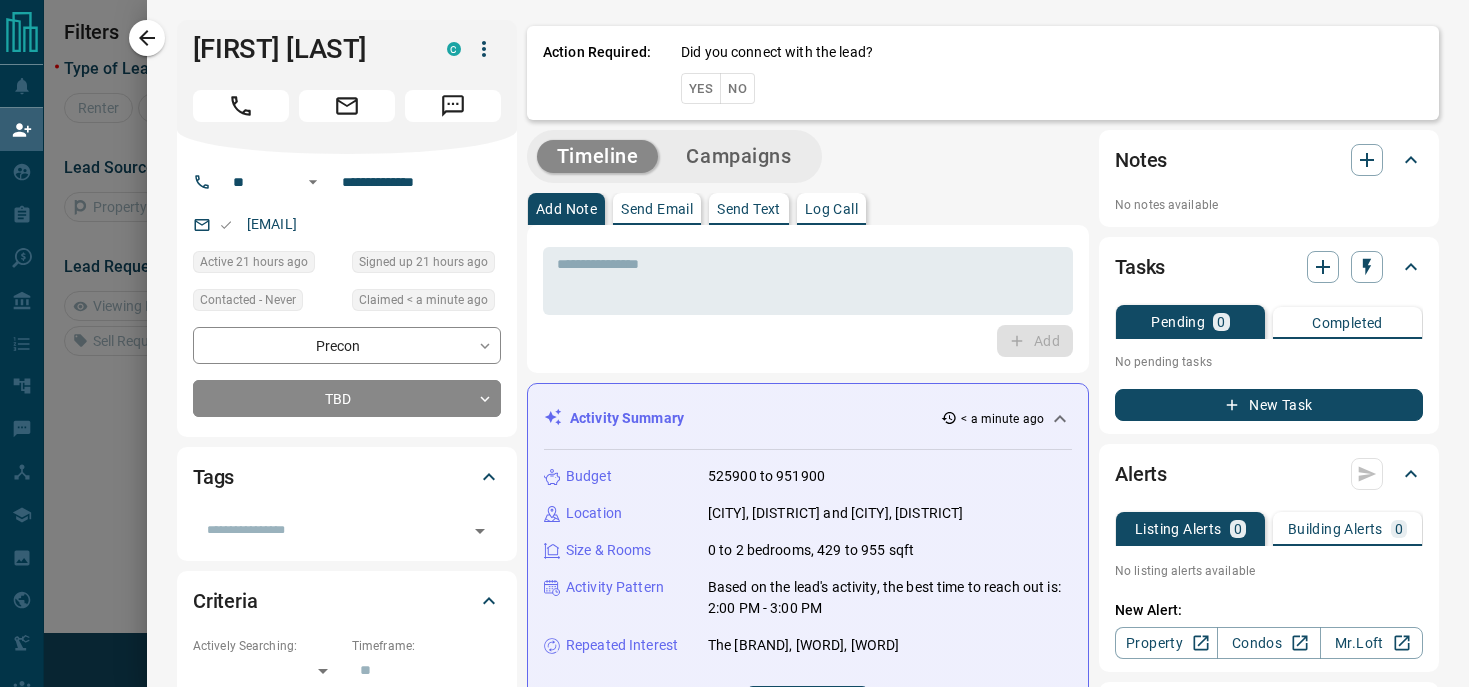 click on "Yes" at bounding box center (701, 88) 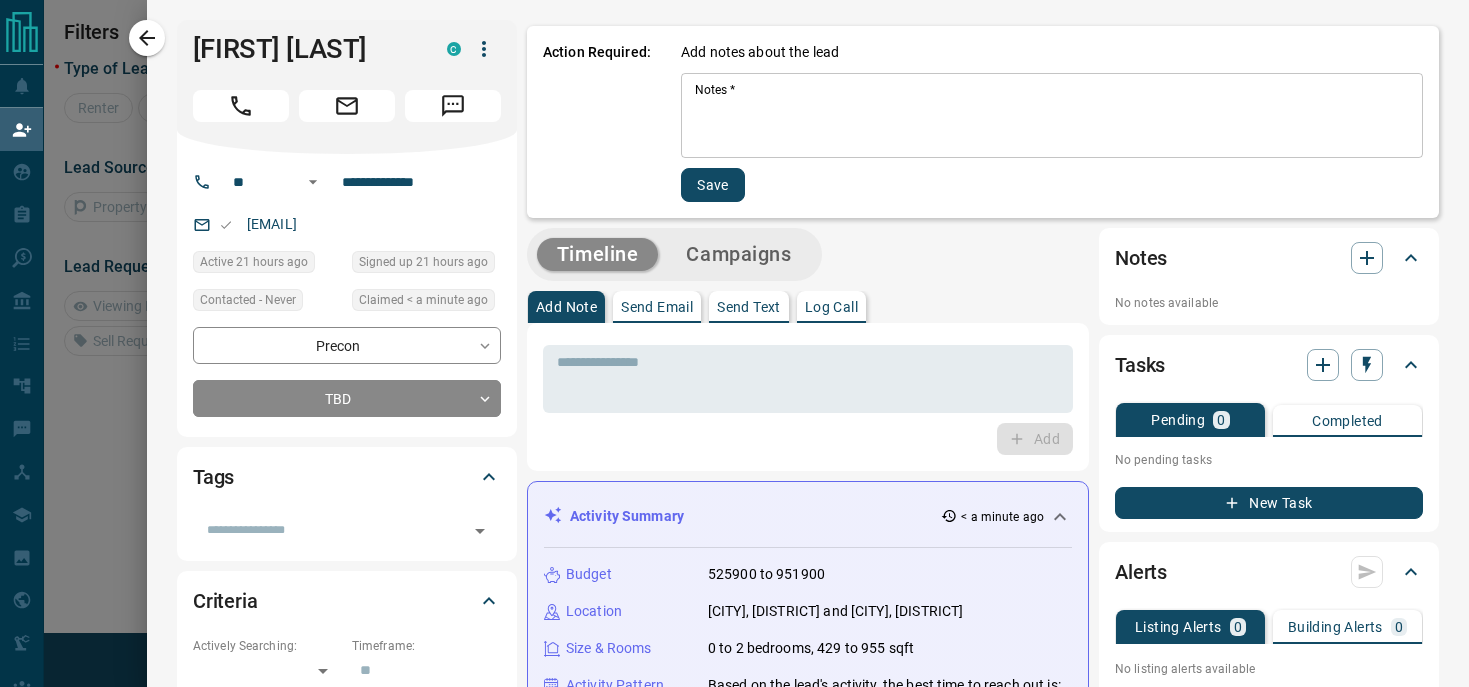 click on "Notes   *" at bounding box center [1052, 116] 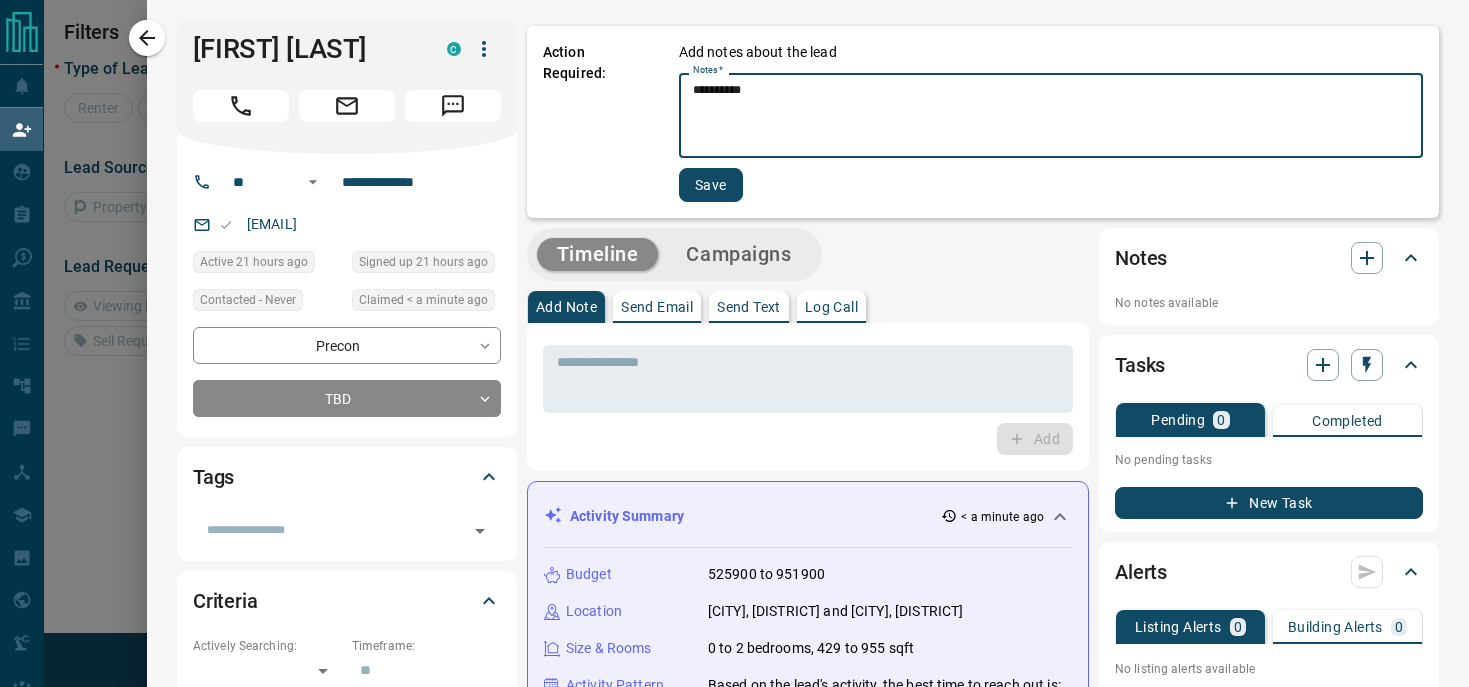 type on "*********" 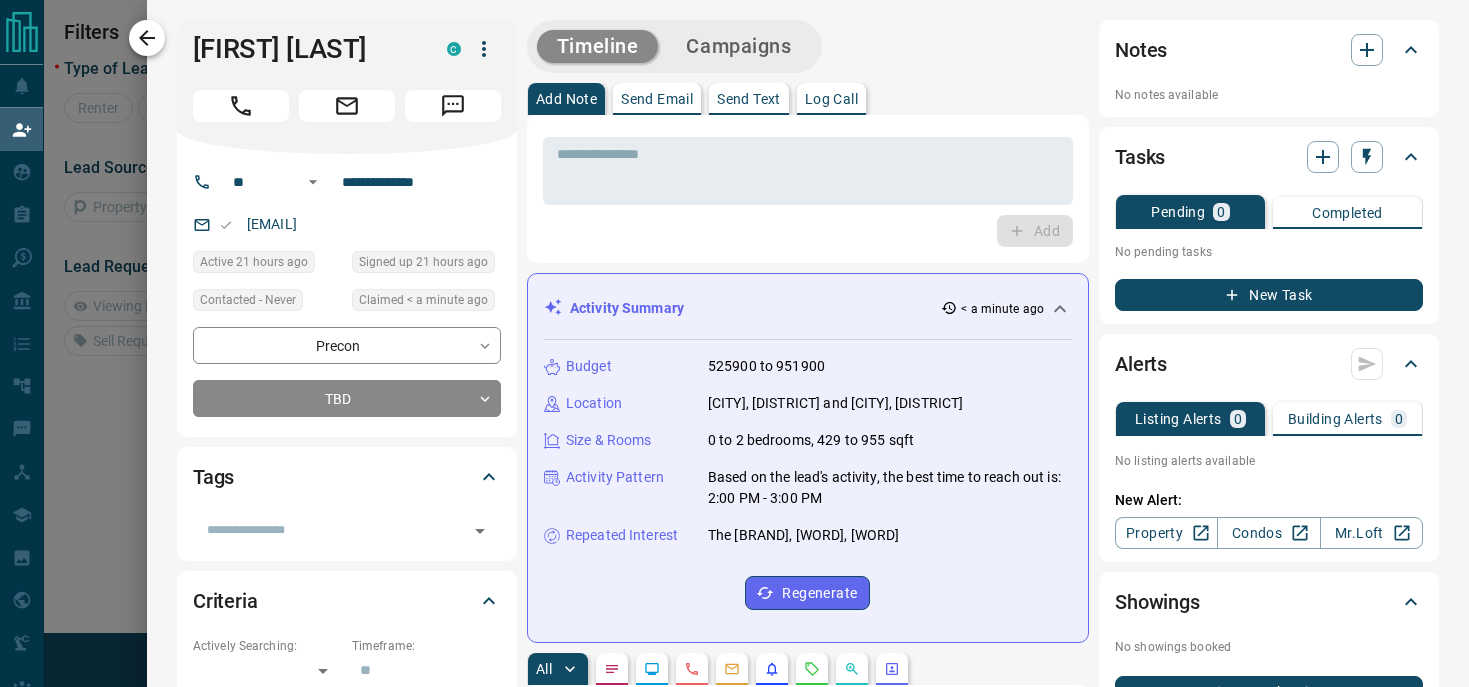 click 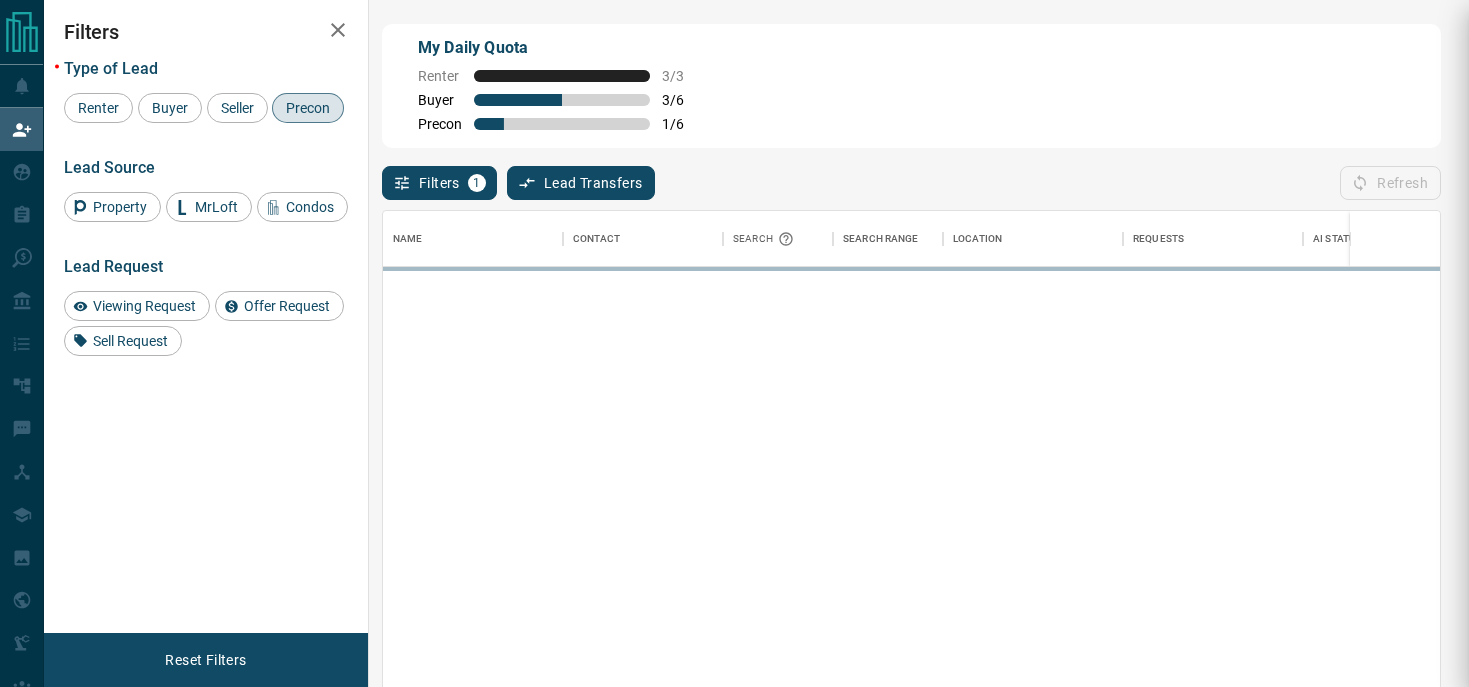 scroll, scrollTop: 1, scrollLeft: 1, axis: both 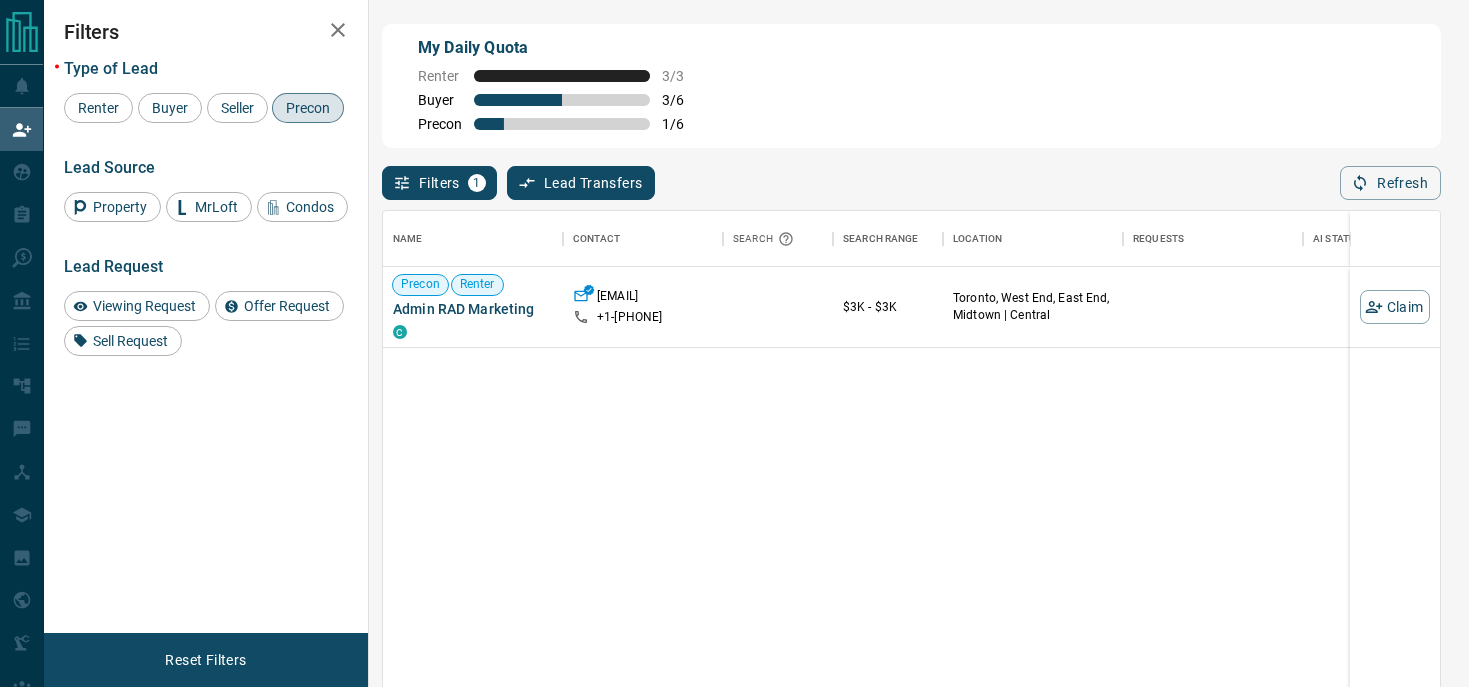 click on "Precon" at bounding box center [308, 108] 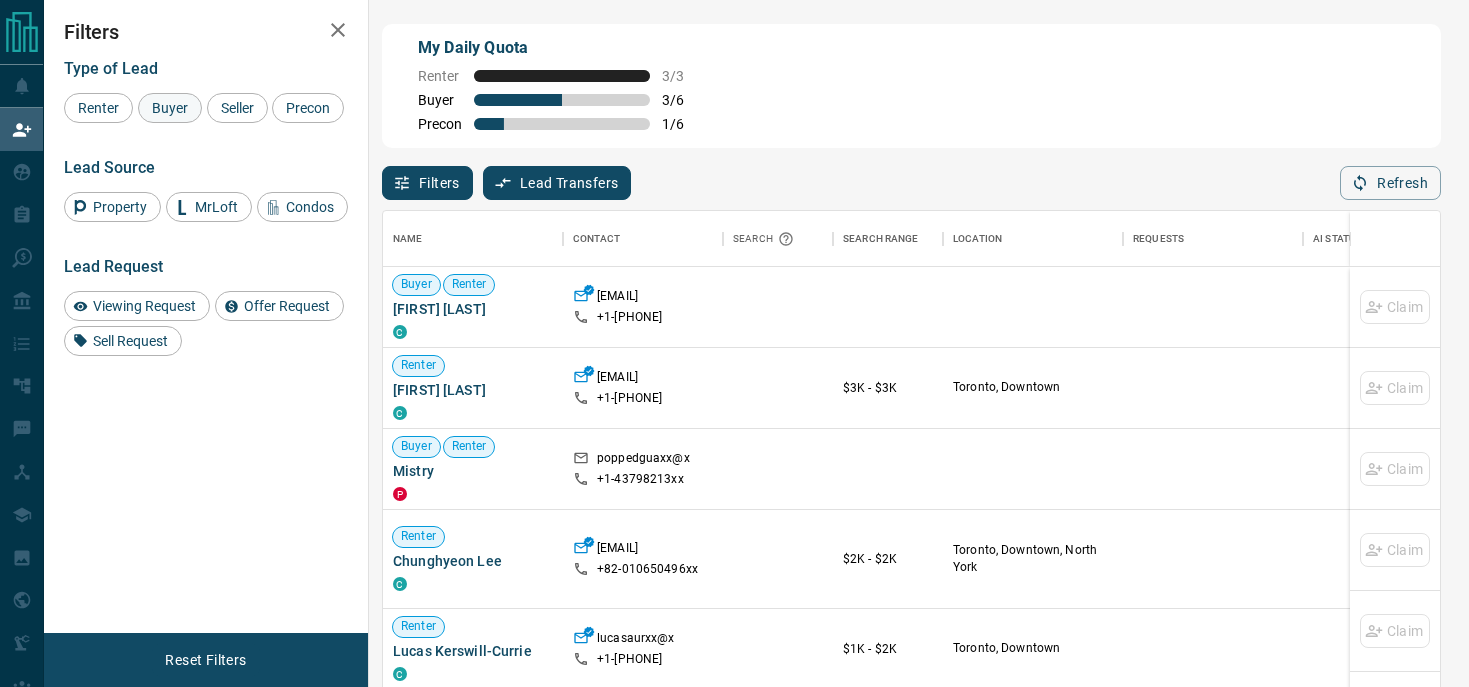 click on "Buyer" at bounding box center (170, 108) 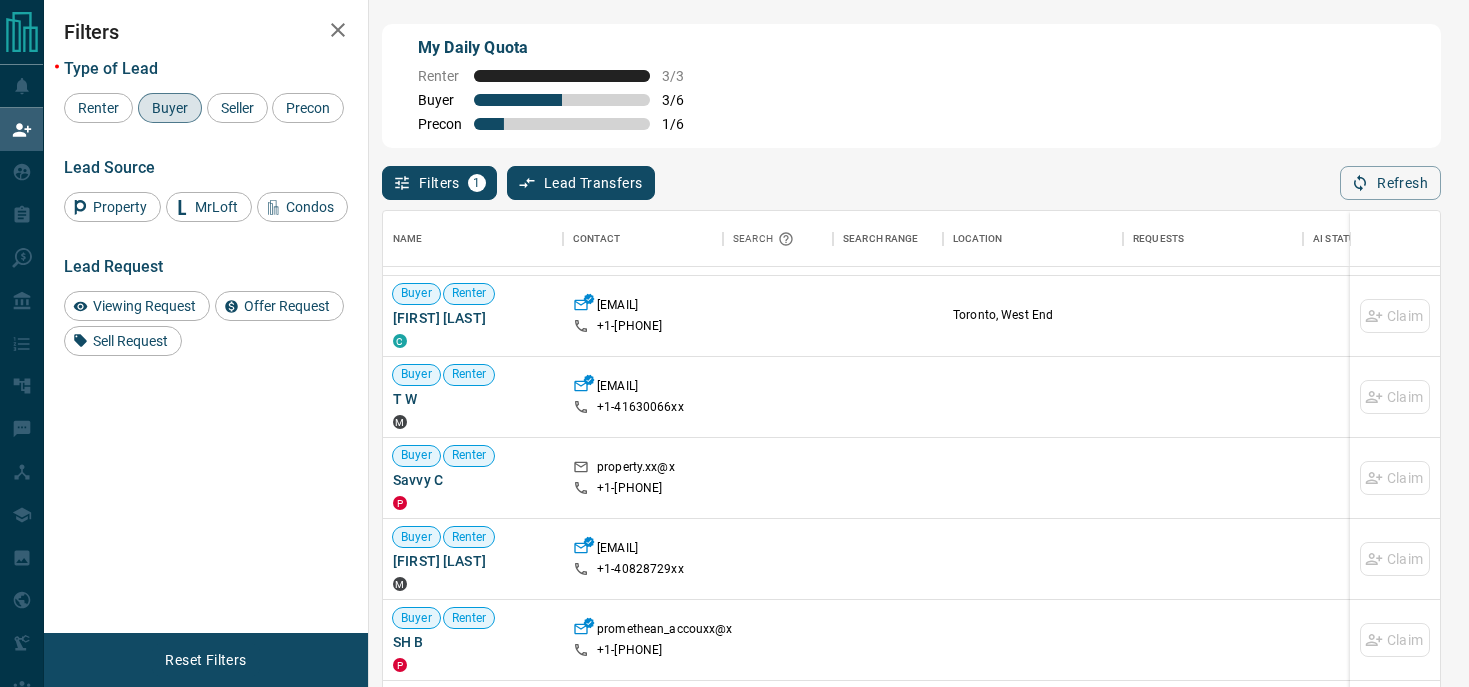 scroll, scrollTop: 0, scrollLeft: 0, axis: both 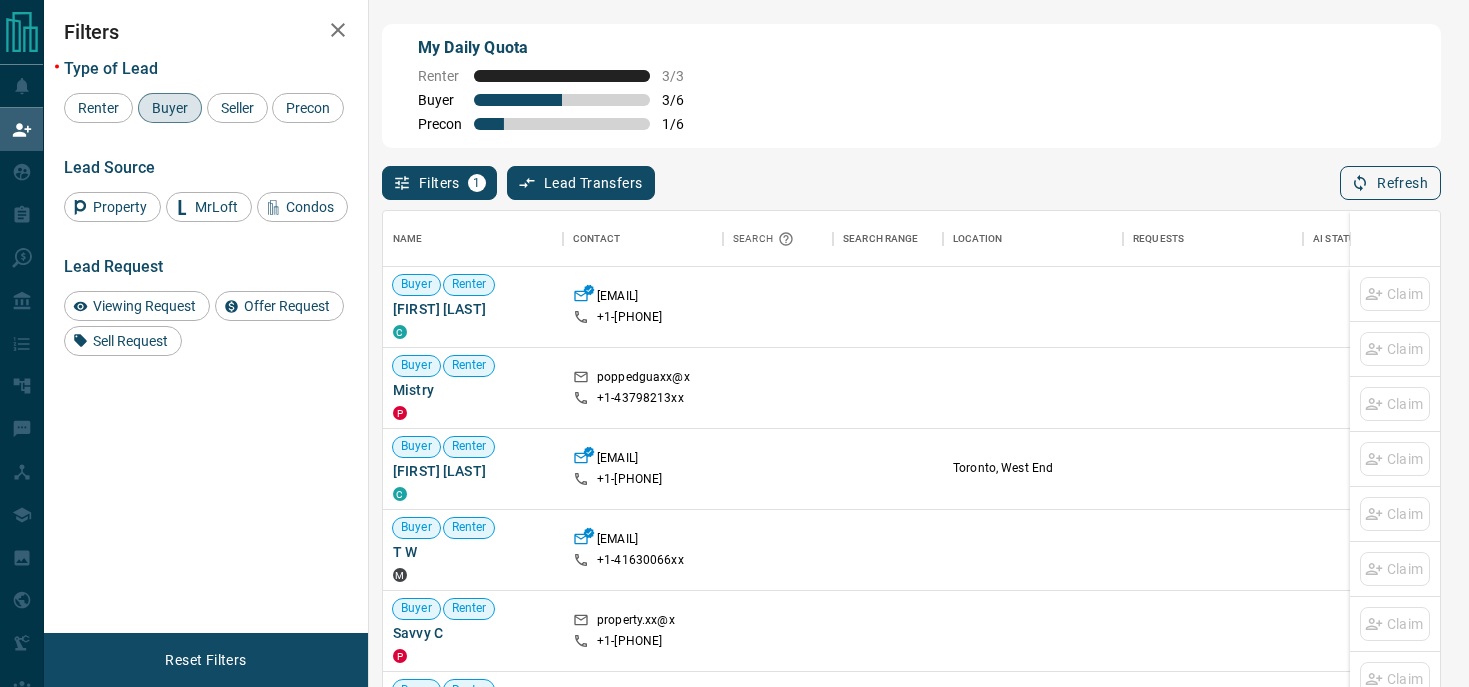 click on "Refresh" at bounding box center [1390, 183] 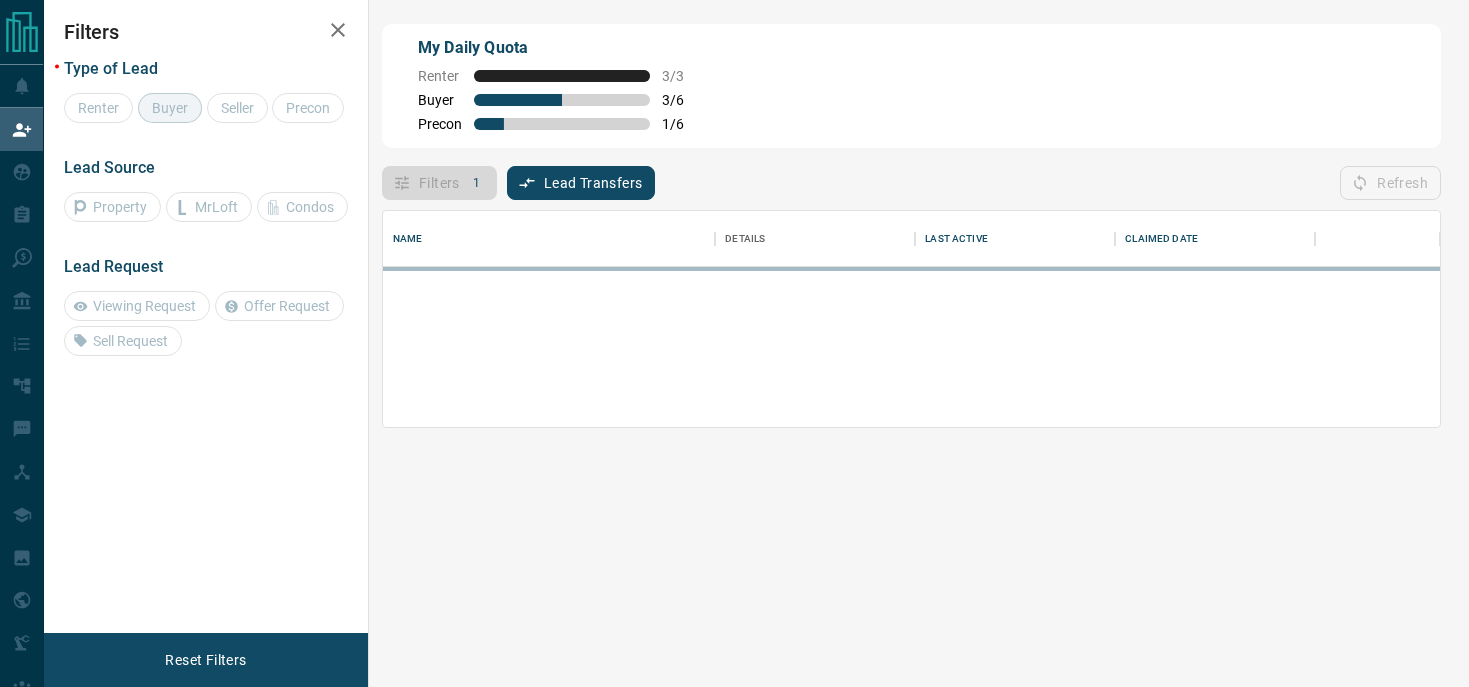 scroll, scrollTop: 0, scrollLeft: 0, axis: both 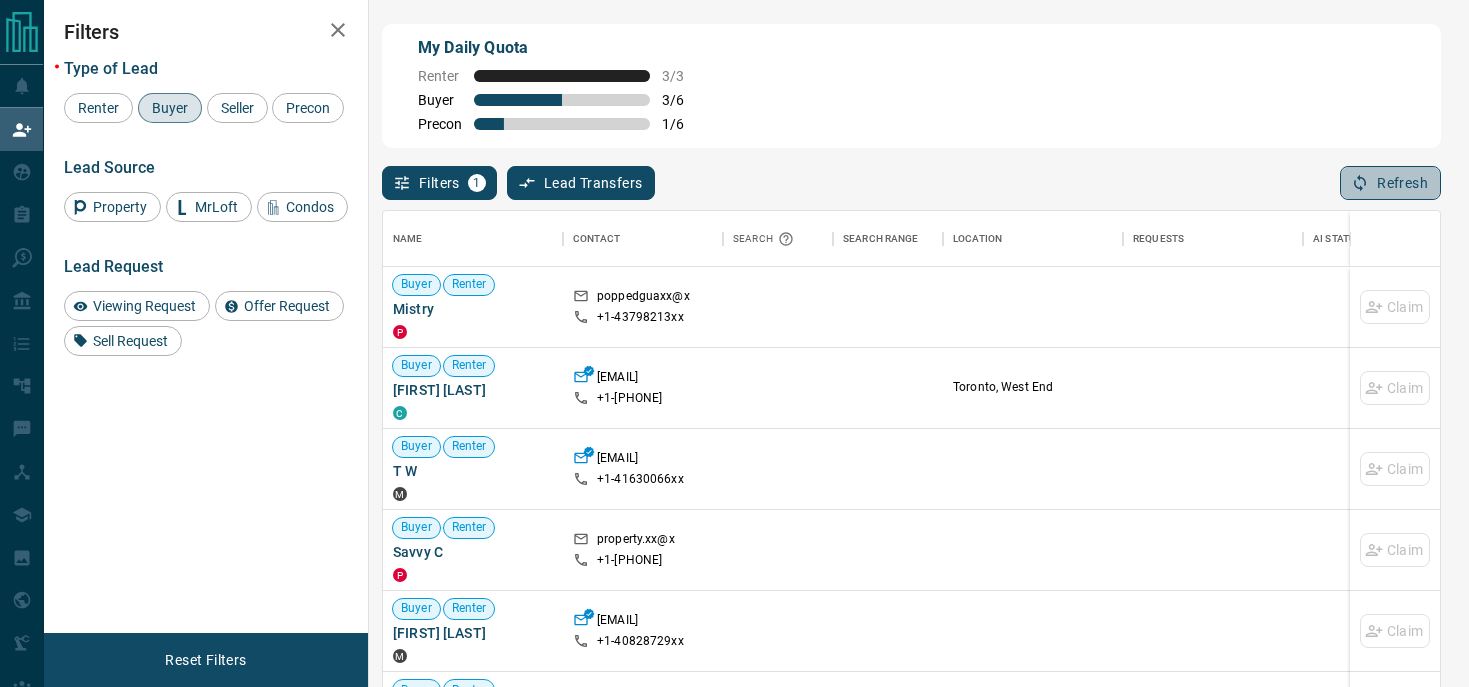 click 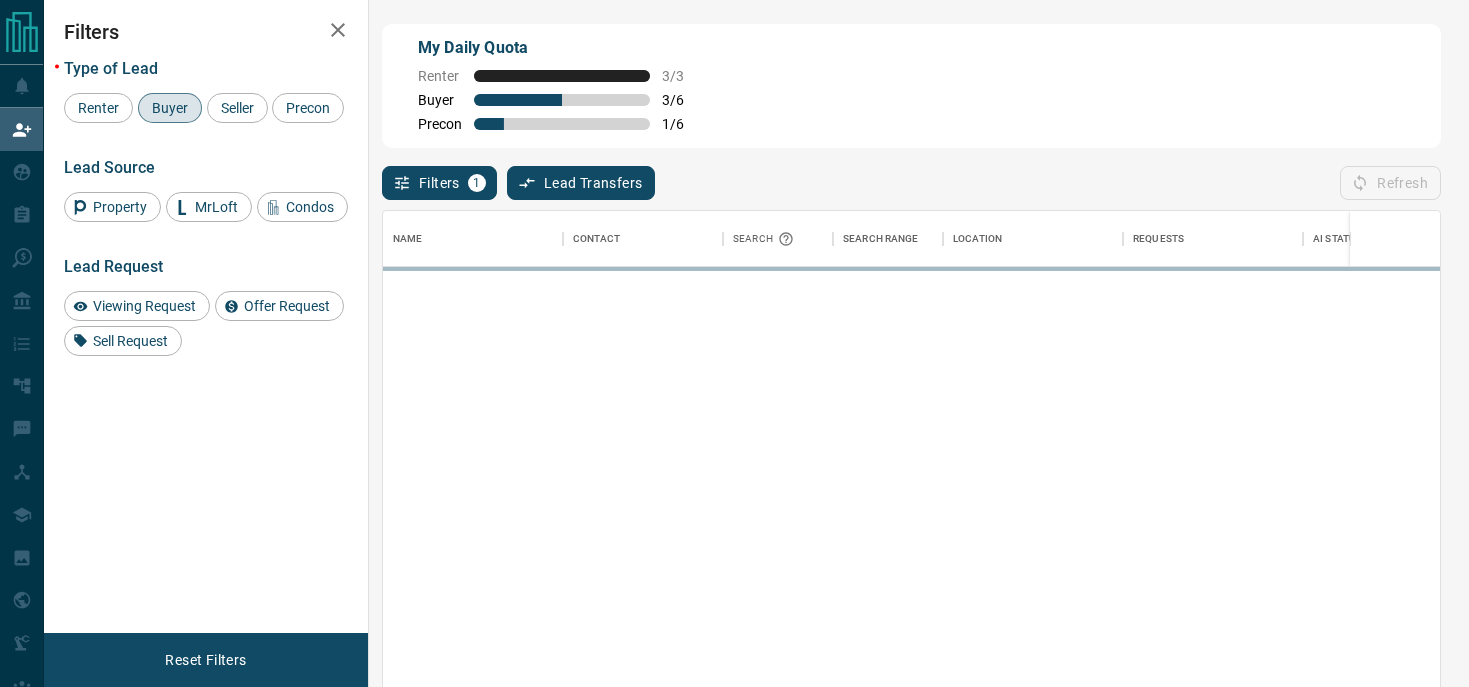 scroll, scrollTop: 1, scrollLeft: 1, axis: both 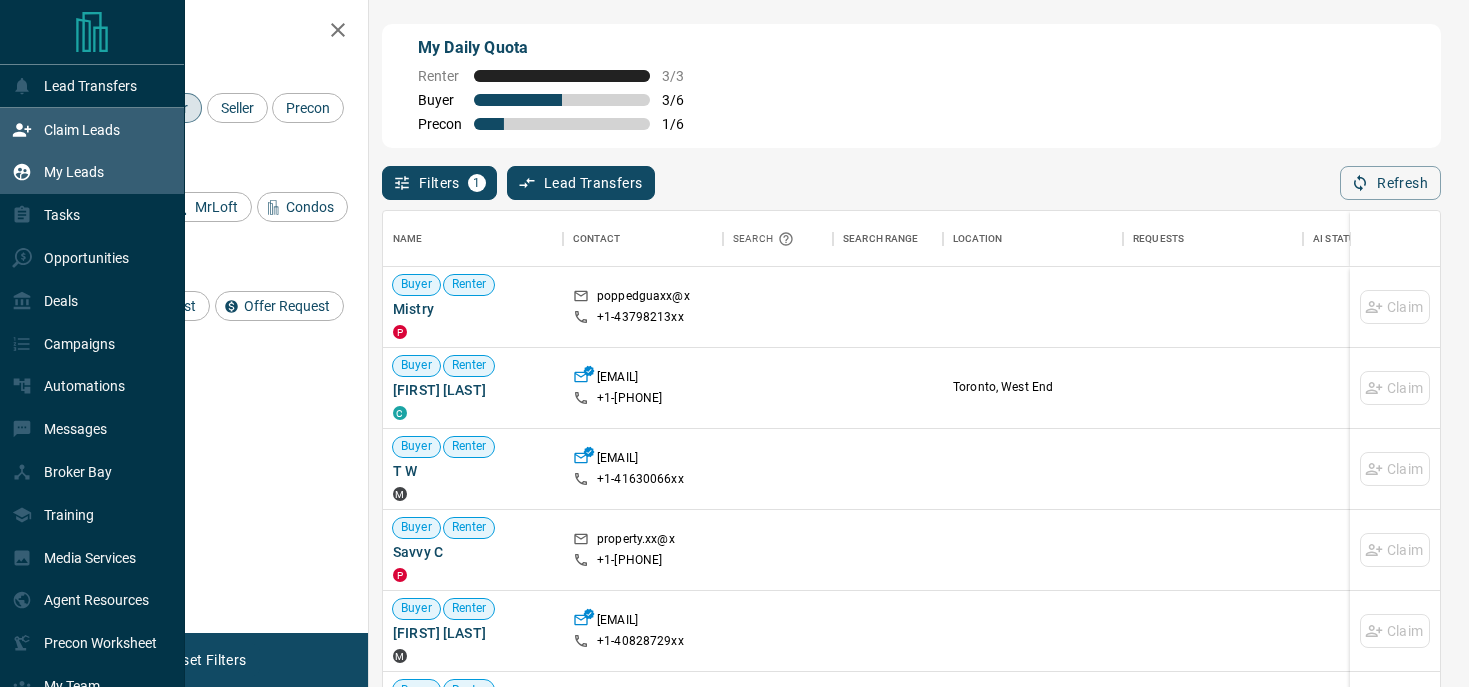 click on "My Leads" at bounding box center (74, 172) 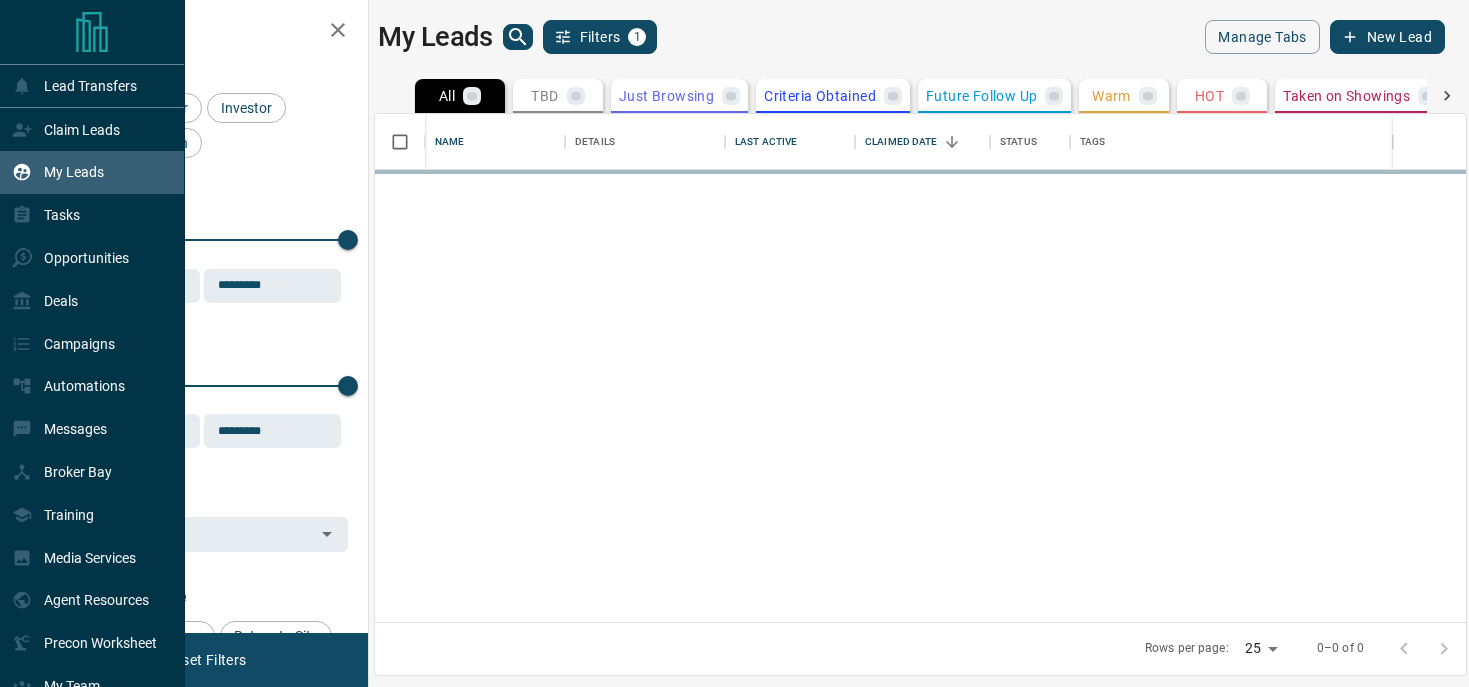 scroll, scrollTop: 1, scrollLeft: 1, axis: both 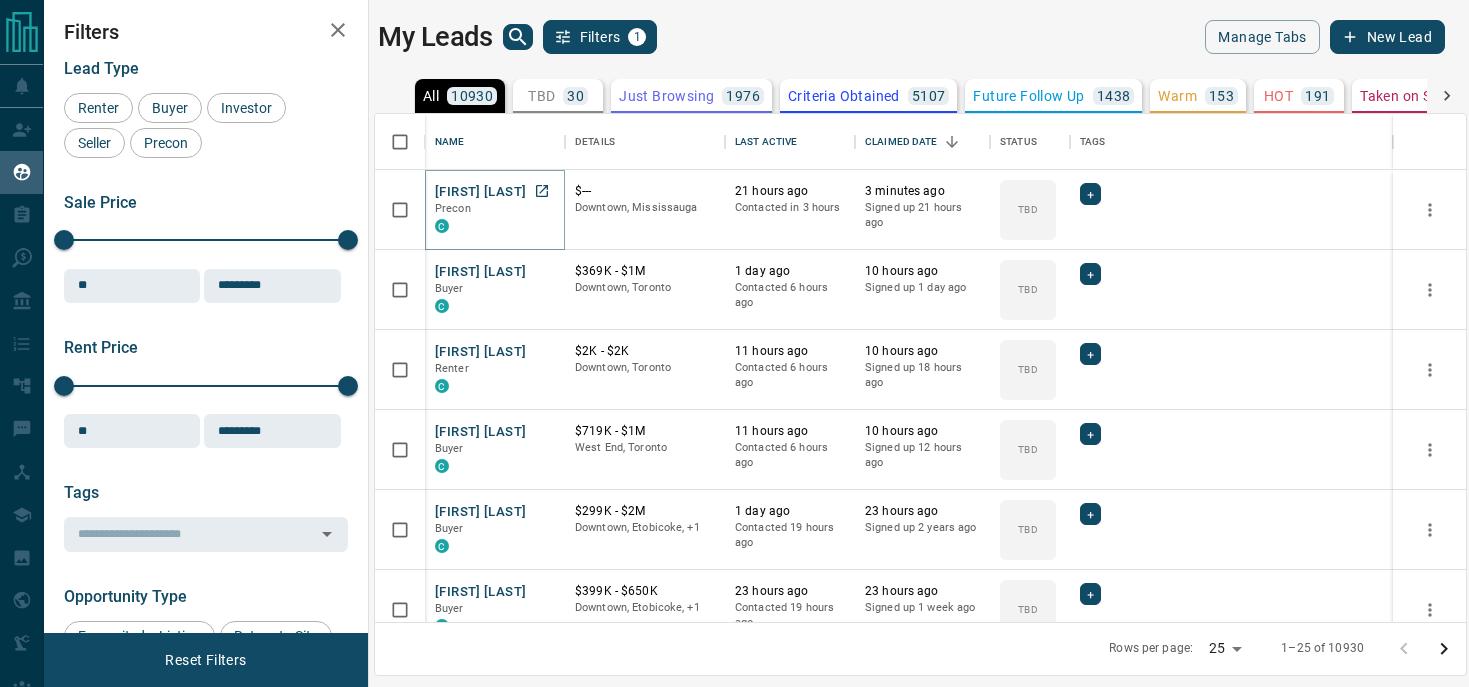 click on "[FIRST] [LAST]" at bounding box center [480, 192] 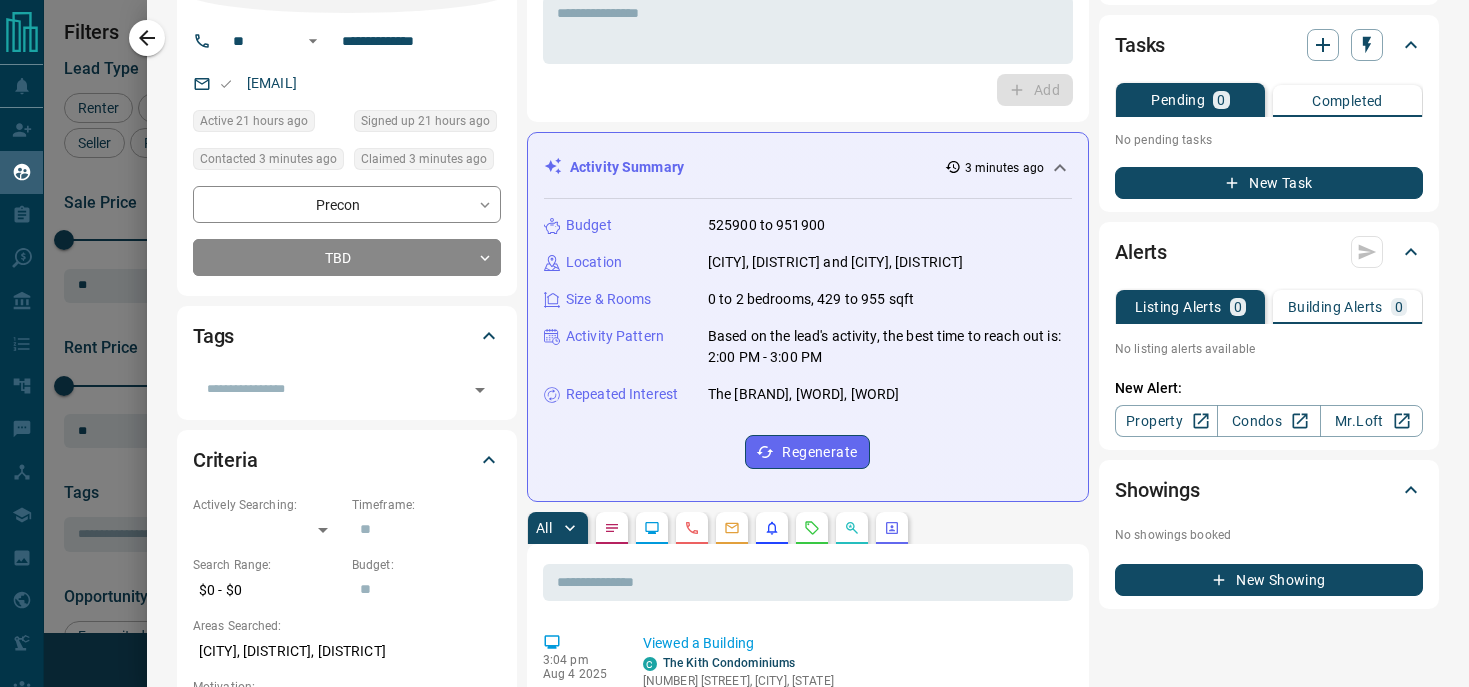 scroll, scrollTop: 0, scrollLeft: 0, axis: both 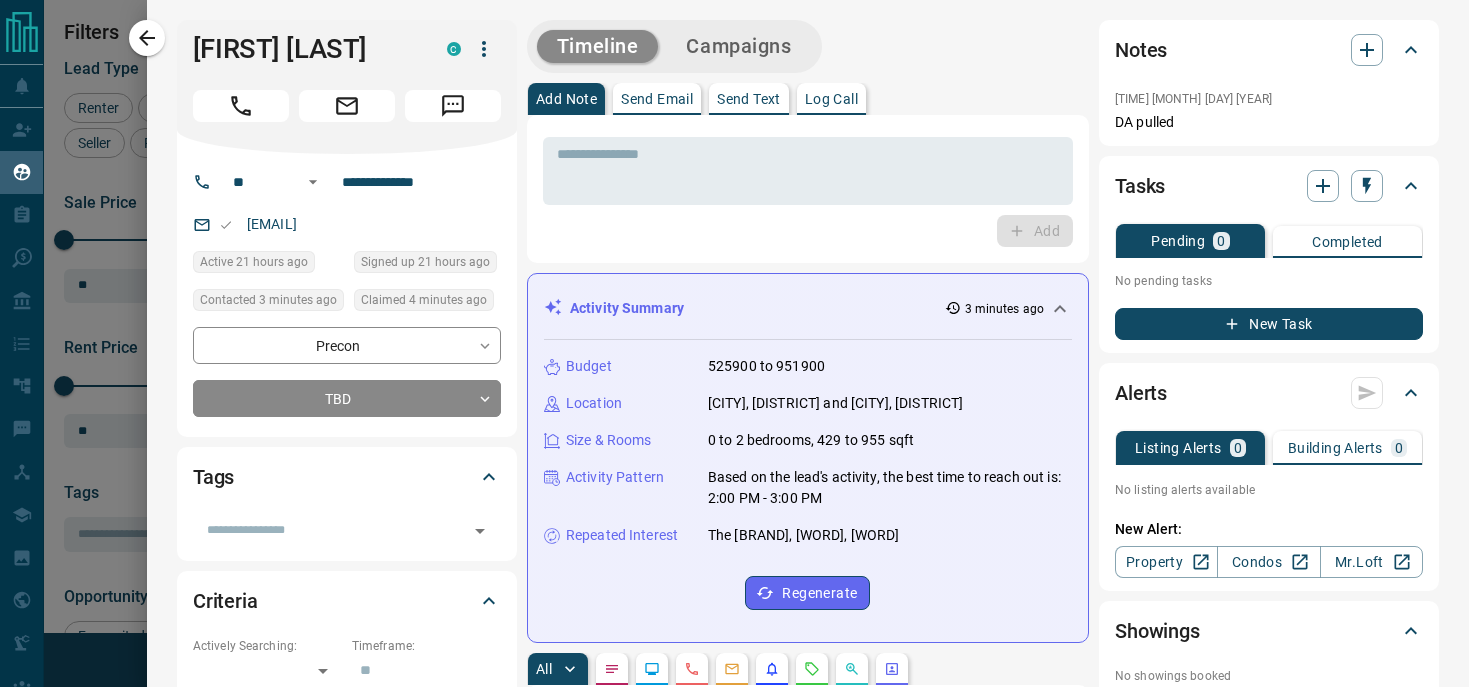 click at bounding box center [147, 38] 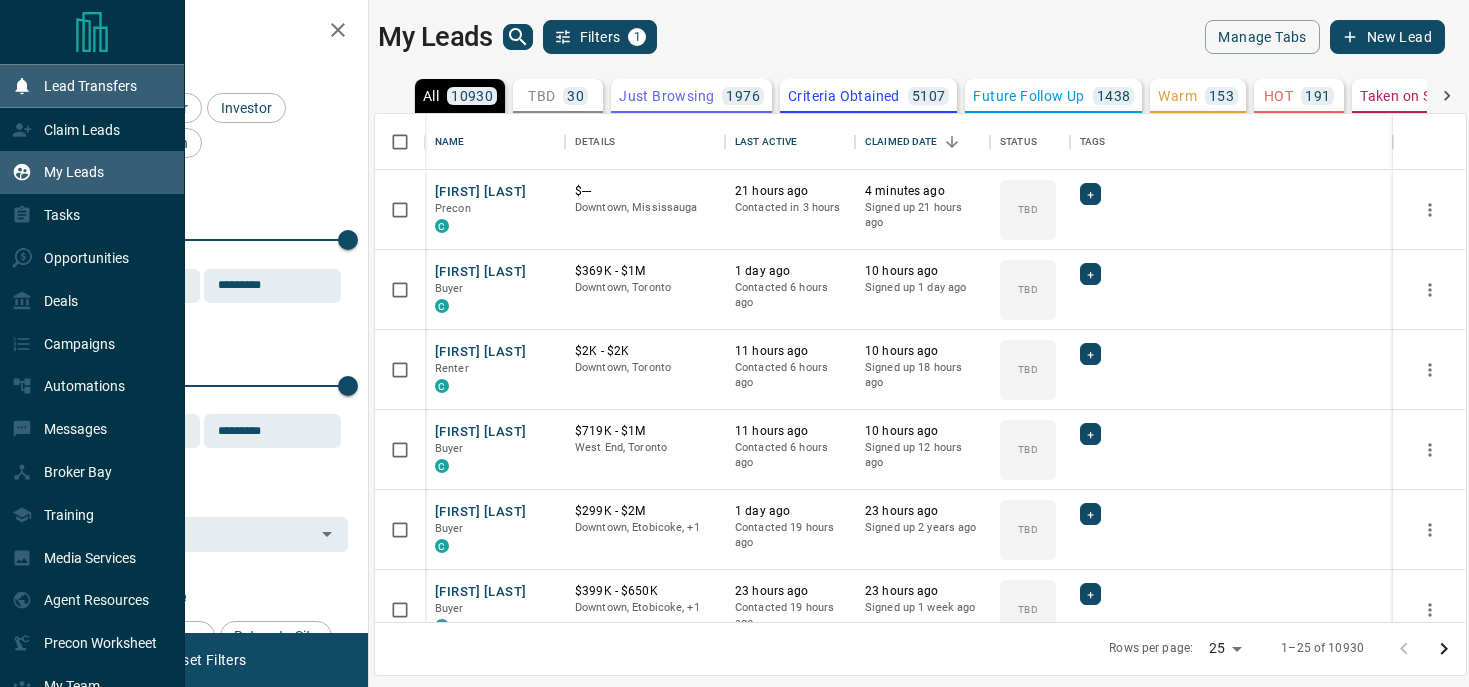click on "Lead Transfers" at bounding box center [74, 86] 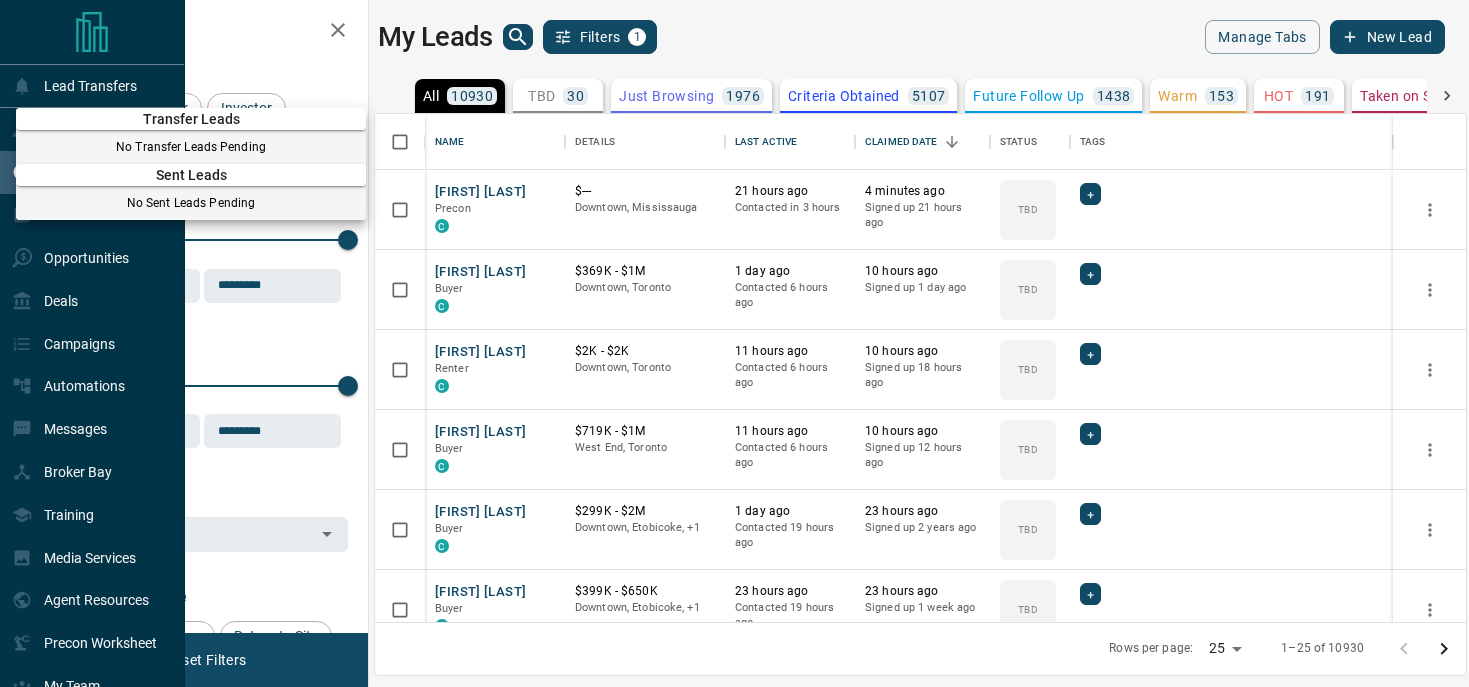 click at bounding box center (734, 343) 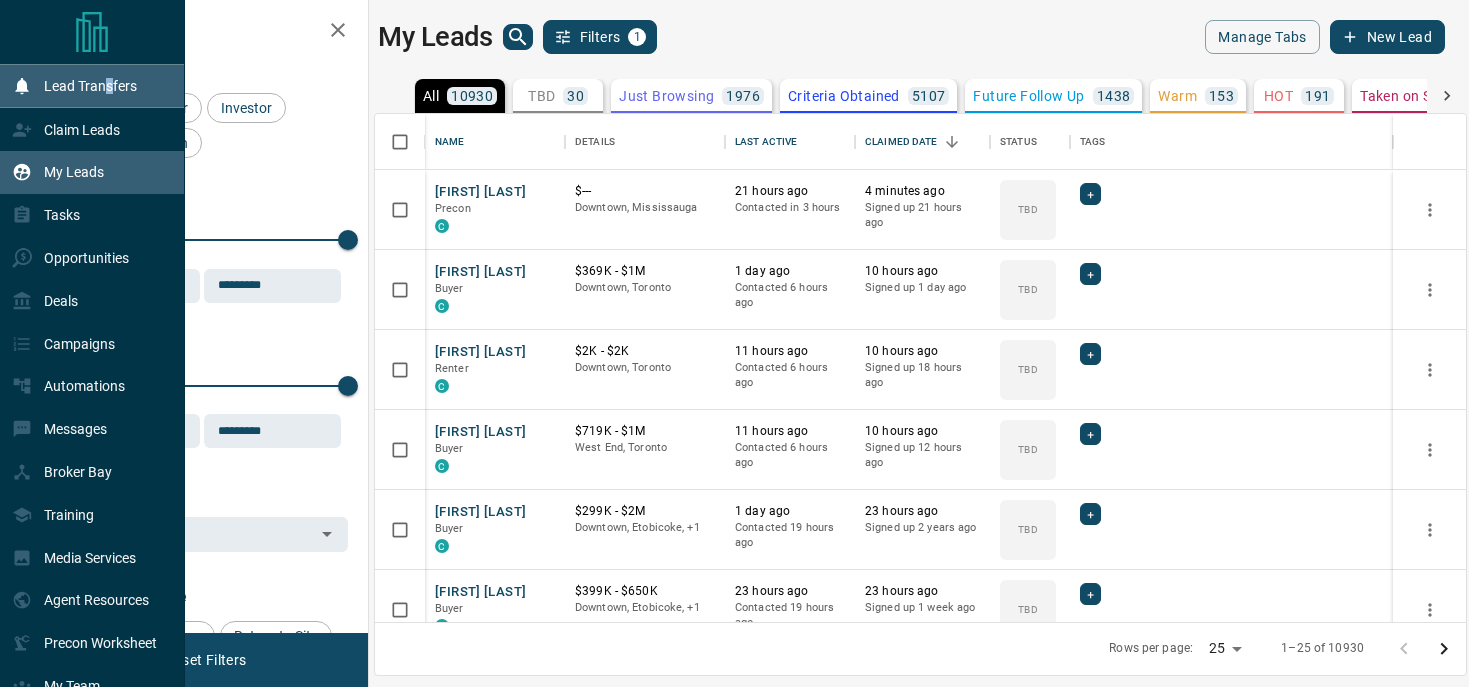 click on "Lead Transfers" at bounding box center (90, 86) 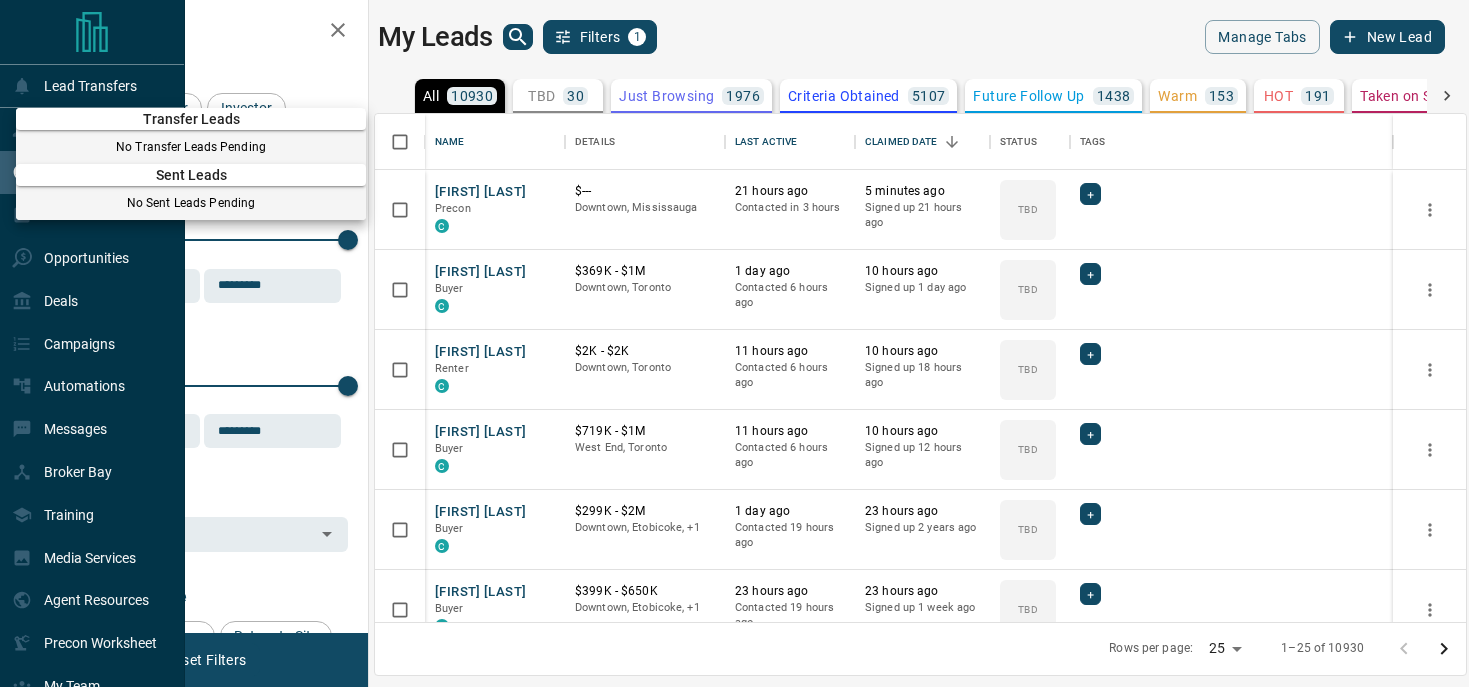 click at bounding box center [734, 343] 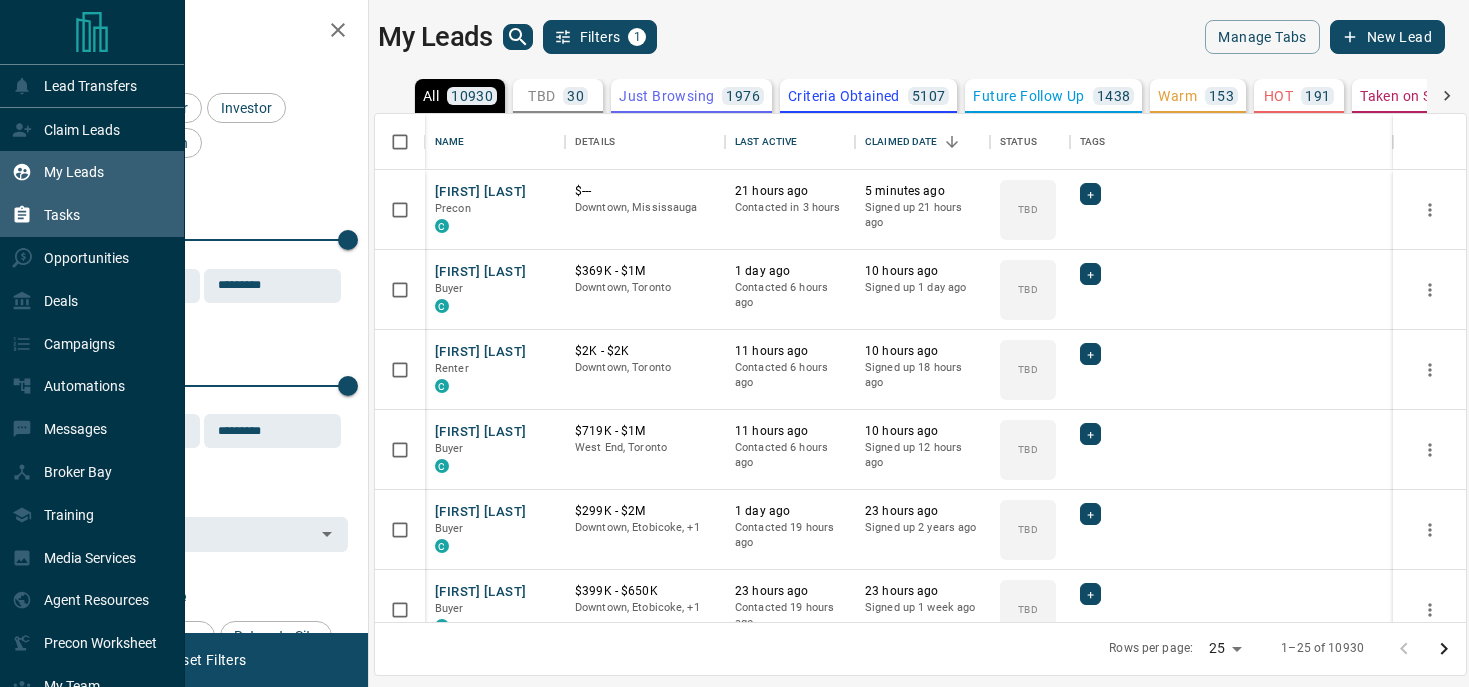 click on "Tasks" at bounding box center (92, 215) 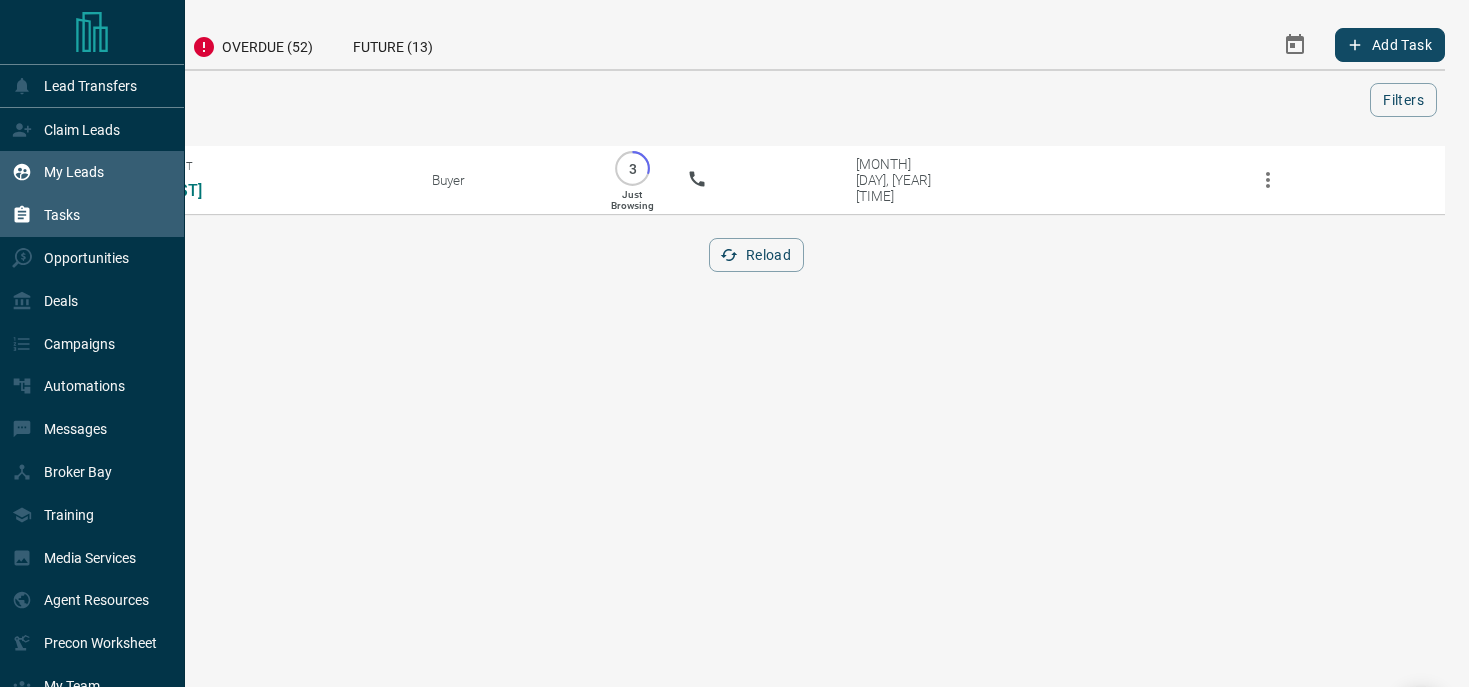 click on "My Leads" at bounding box center [74, 172] 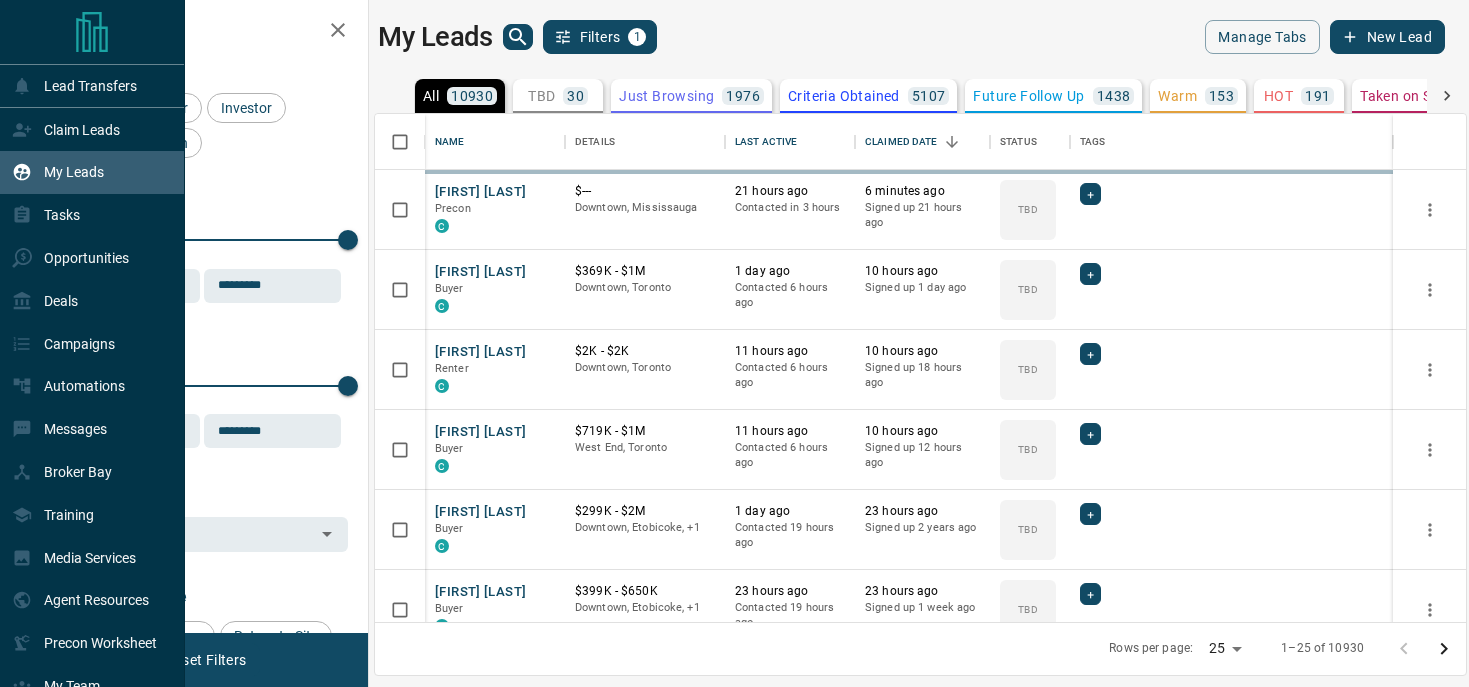 scroll, scrollTop: 1, scrollLeft: 1, axis: both 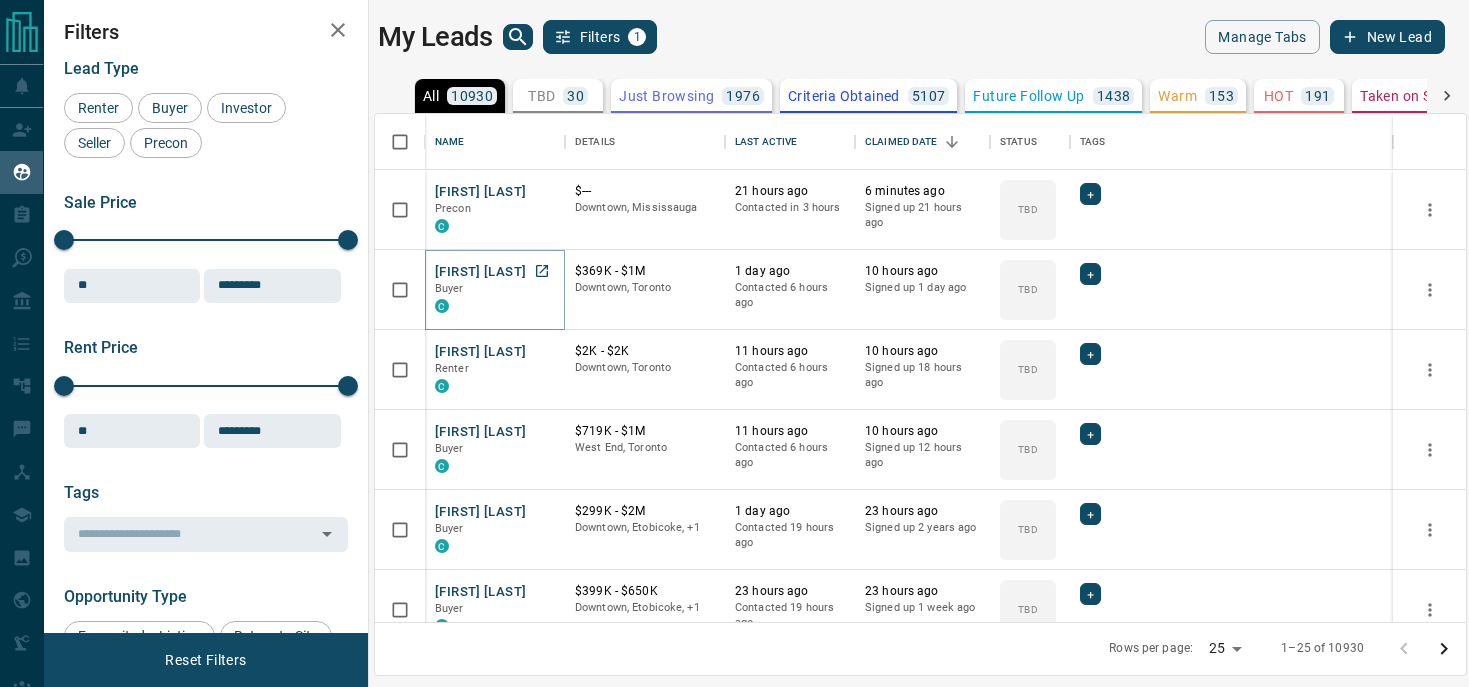 click on "[FIRST] [LAST]" at bounding box center [480, 272] 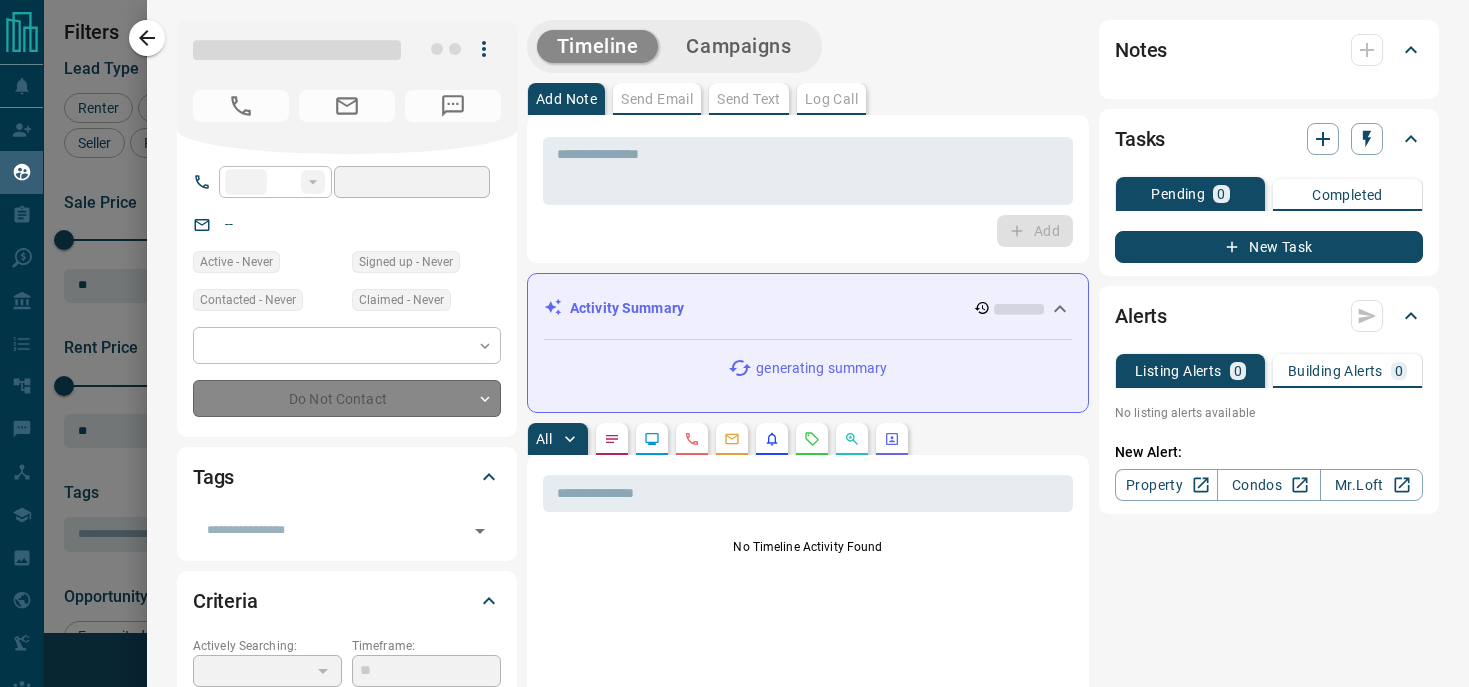 type on "**" 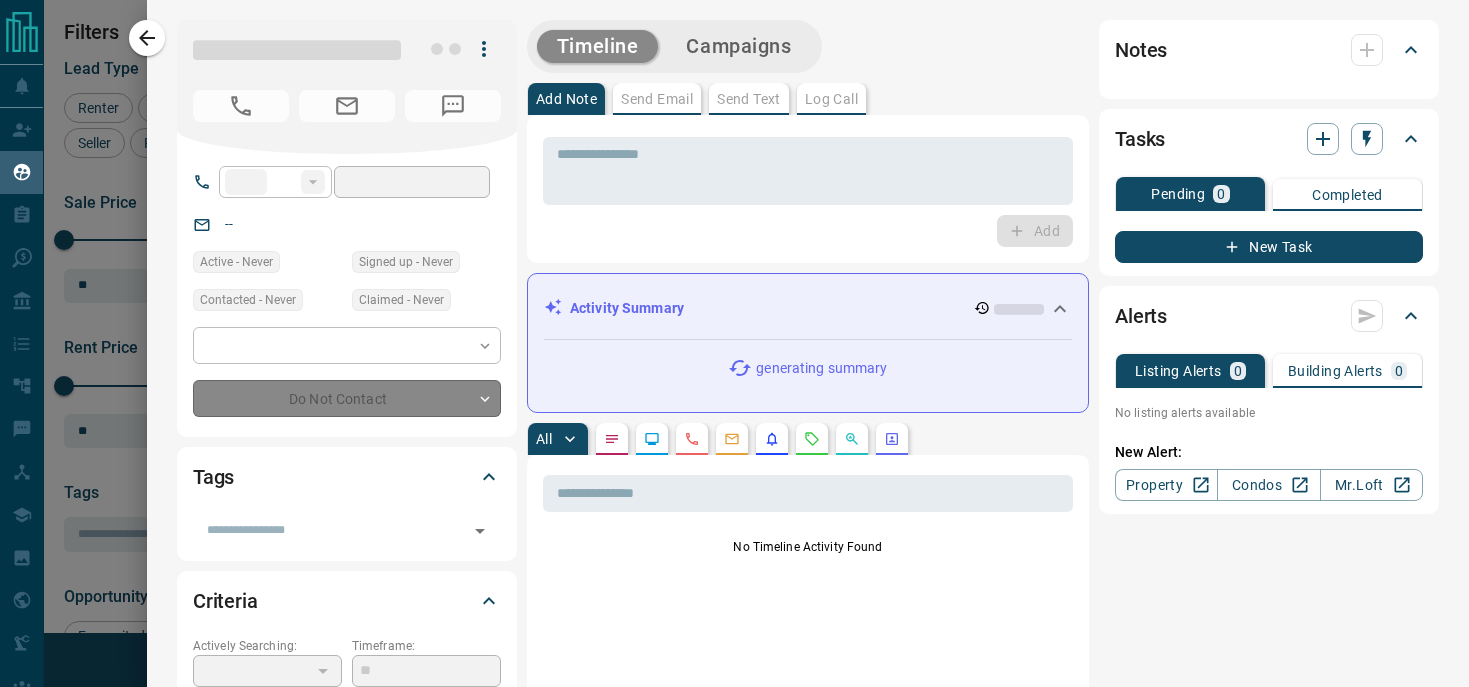 type on "**********" 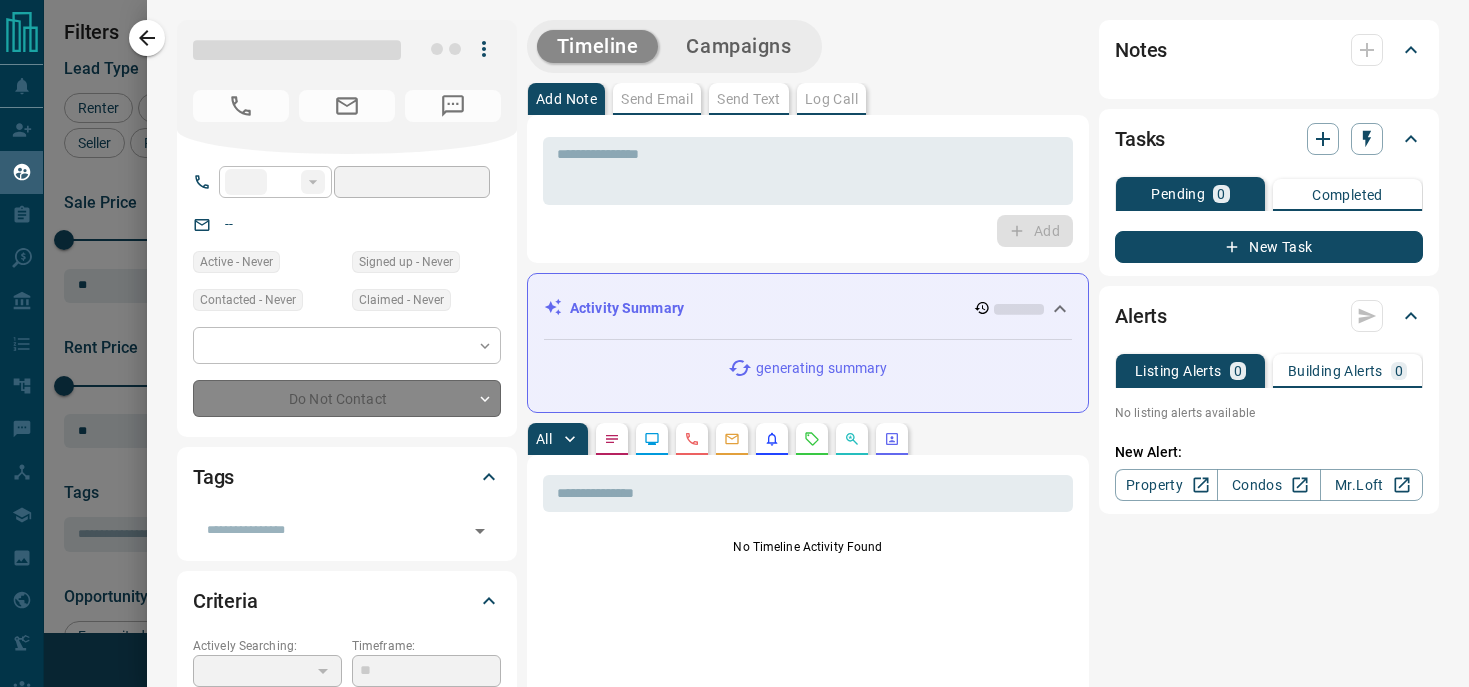 type on "**********" 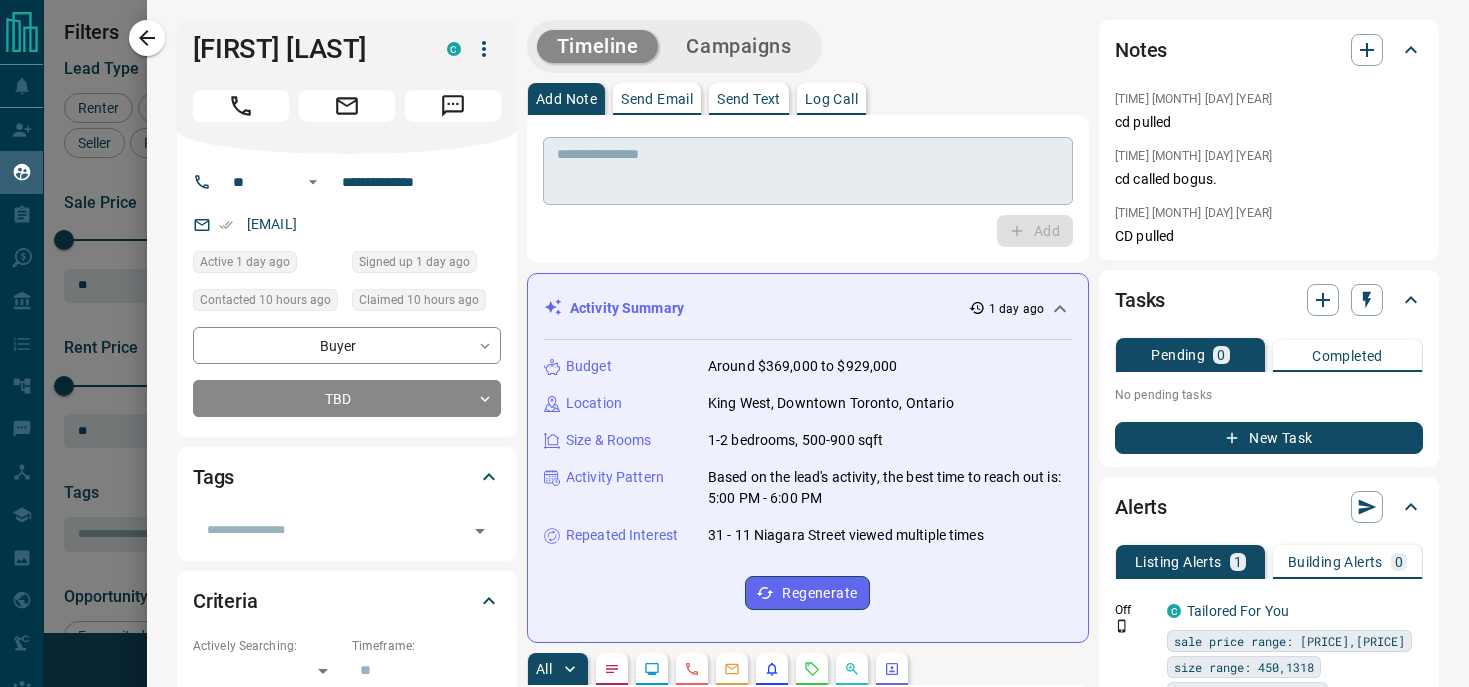 click at bounding box center [808, 171] 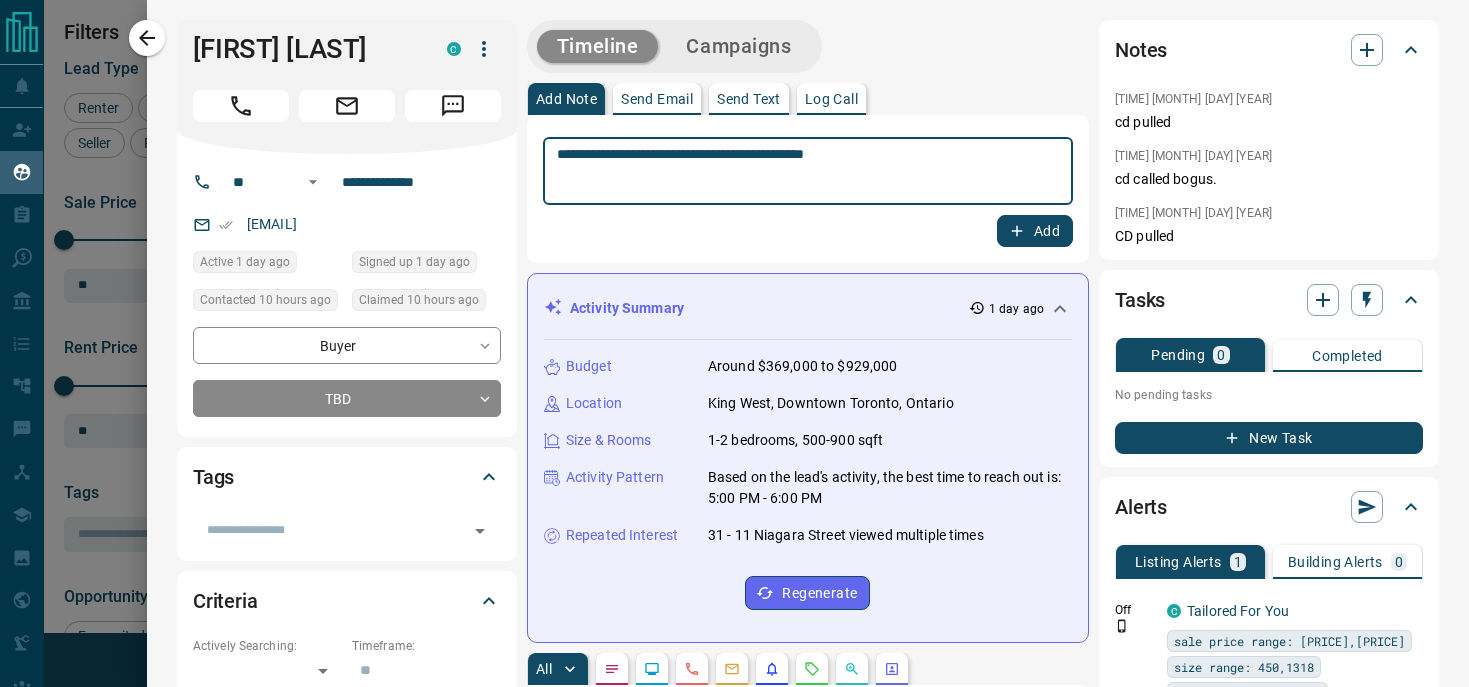 type on "**********" 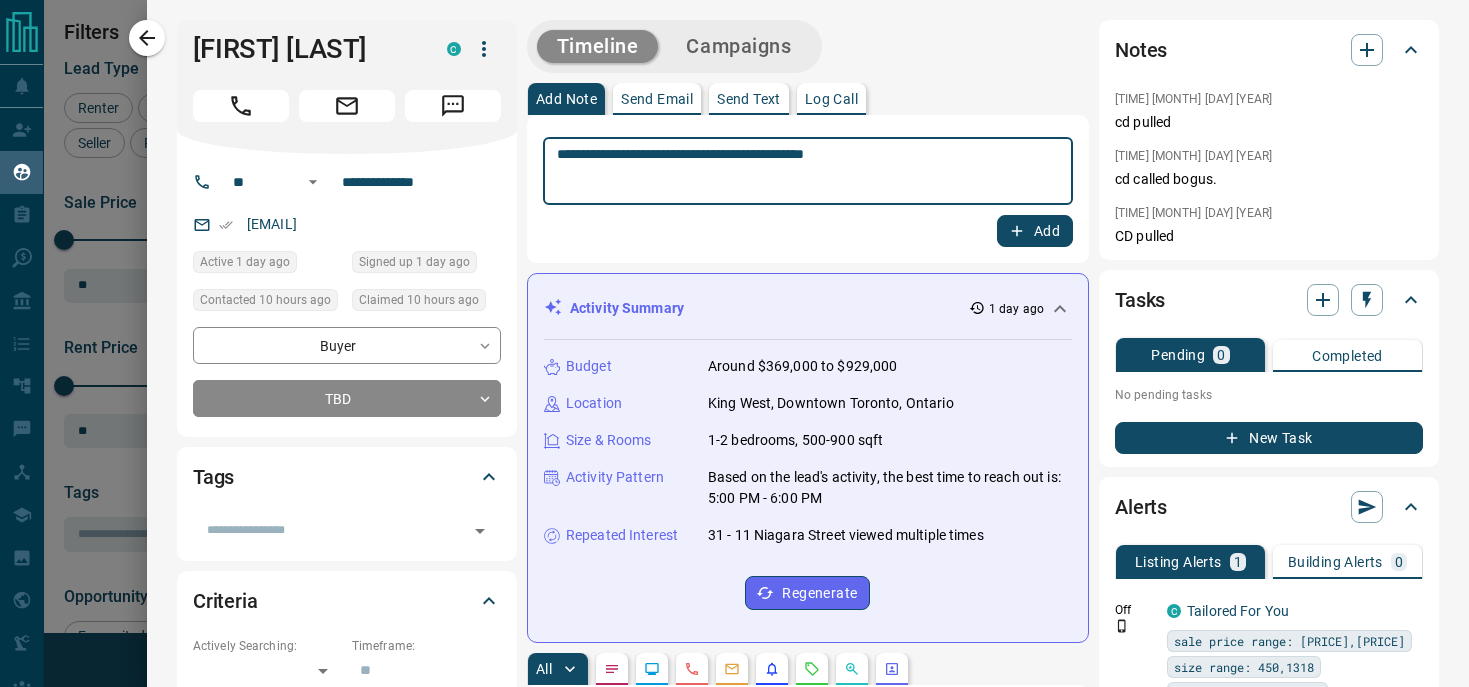 click on "Add" at bounding box center (1035, 231) 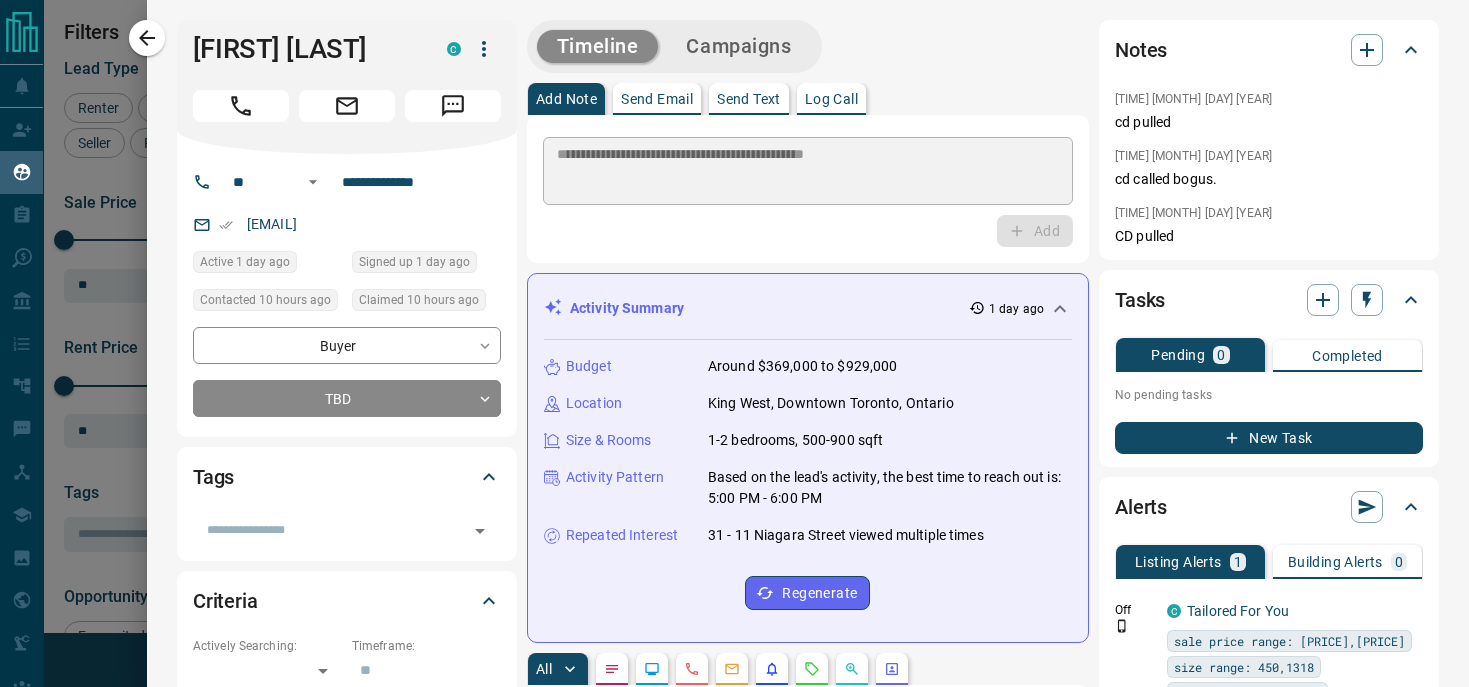 type 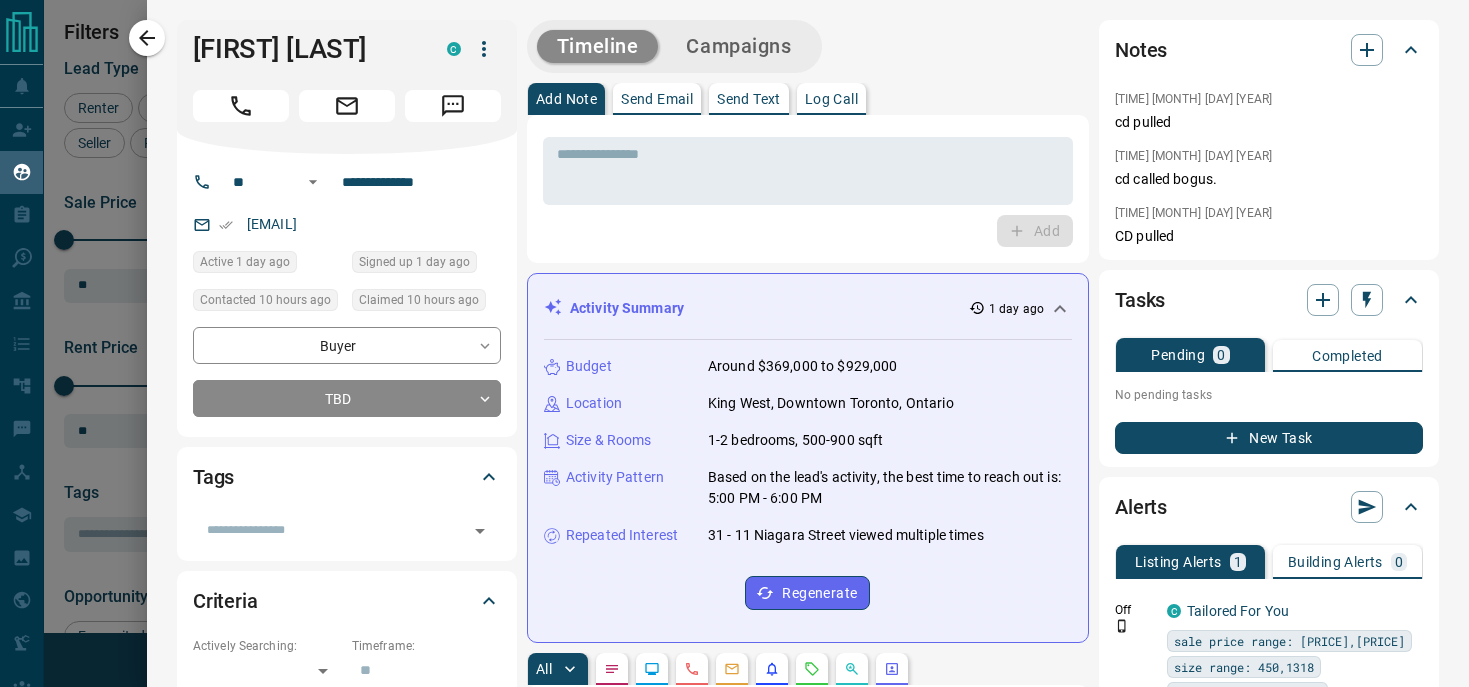 click on "New Task" at bounding box center (1269, 438) 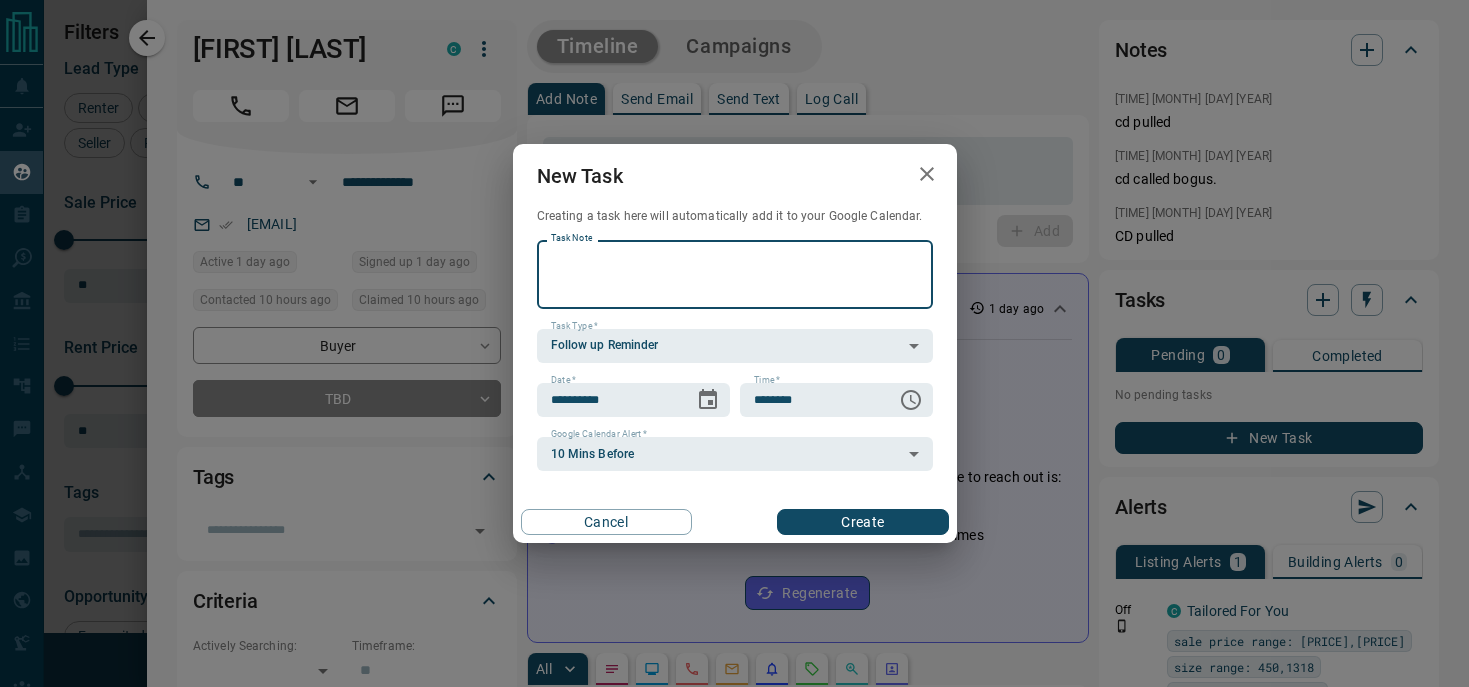 click on "Task Note" at bounding box center [735, 274] 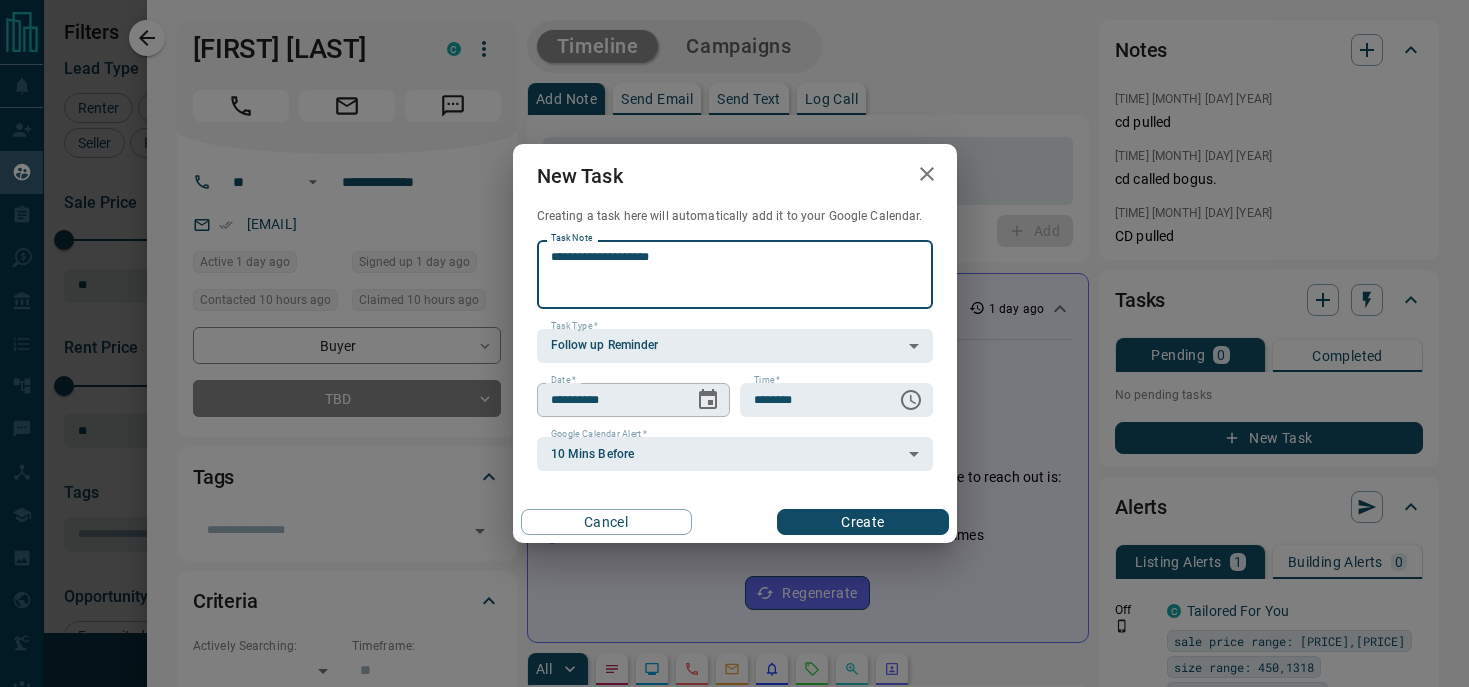 type on "**********" 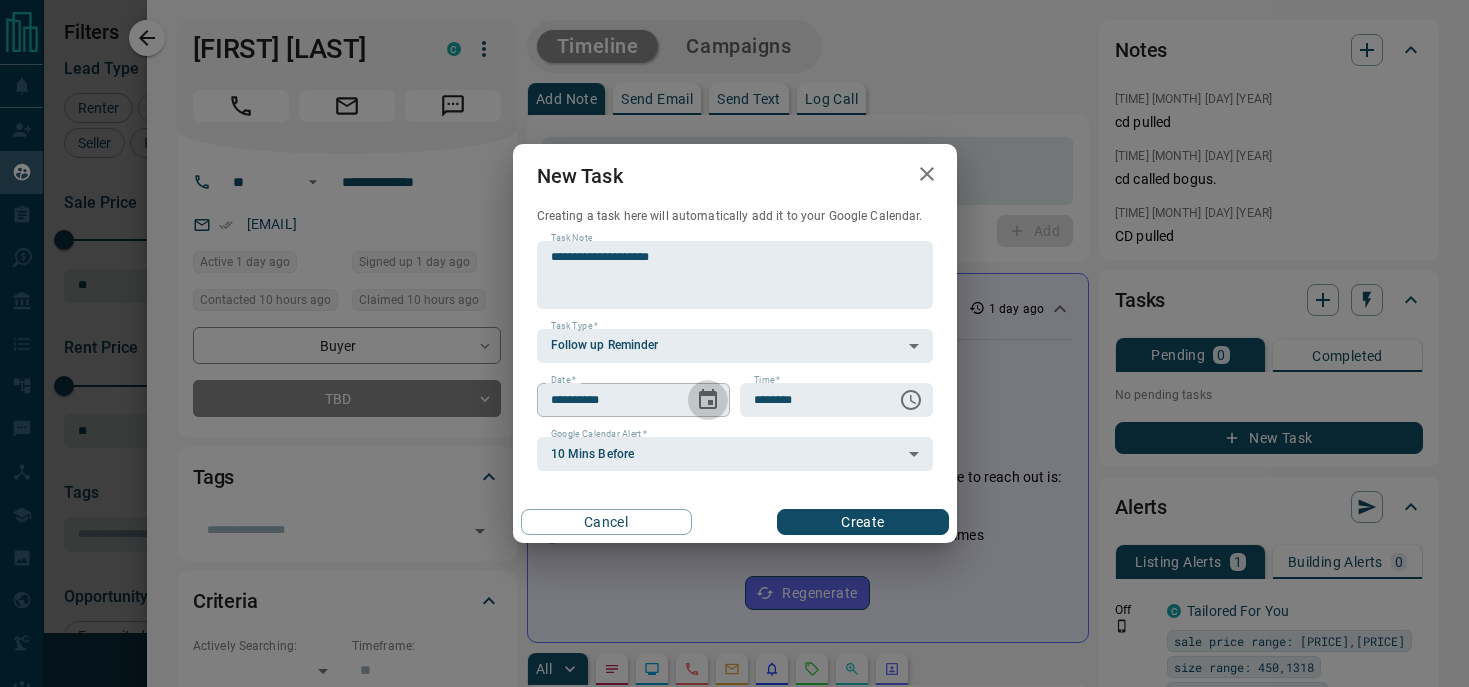 click 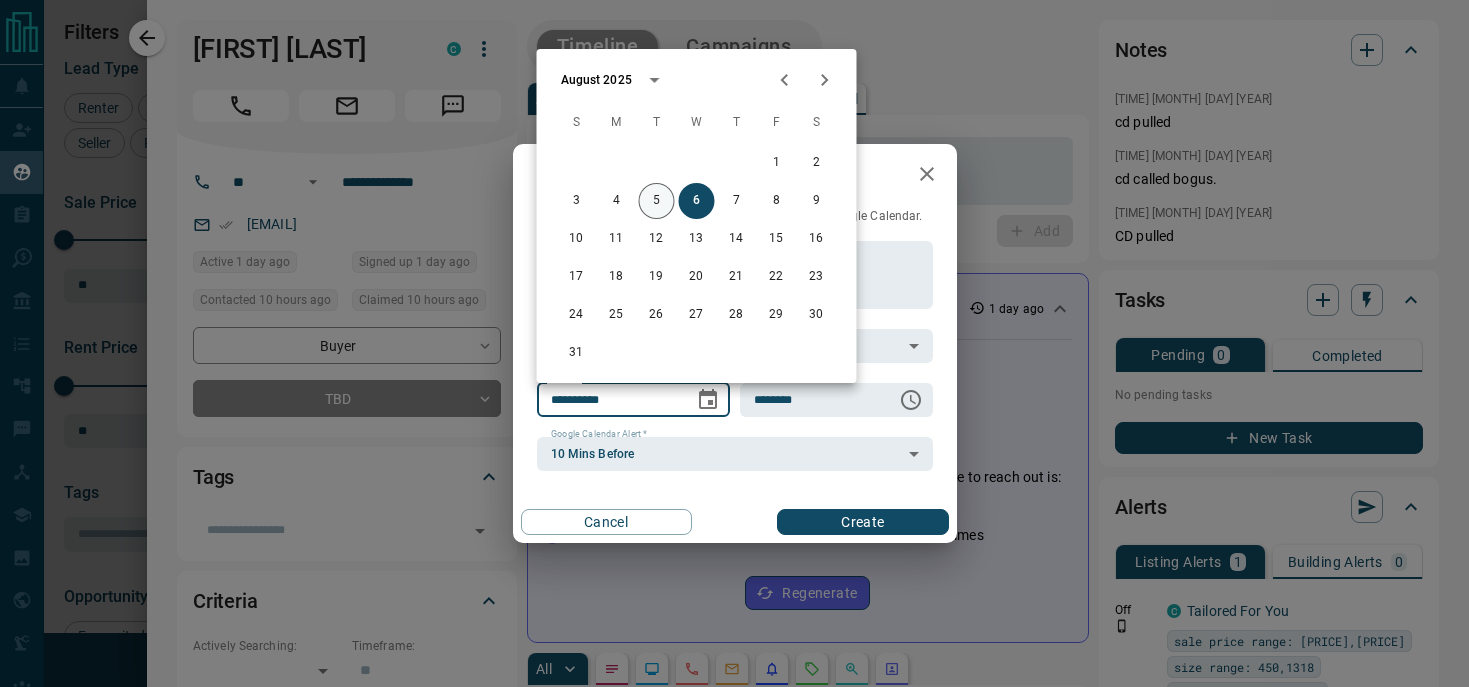 click on "5" at bounding box center [657, 201] 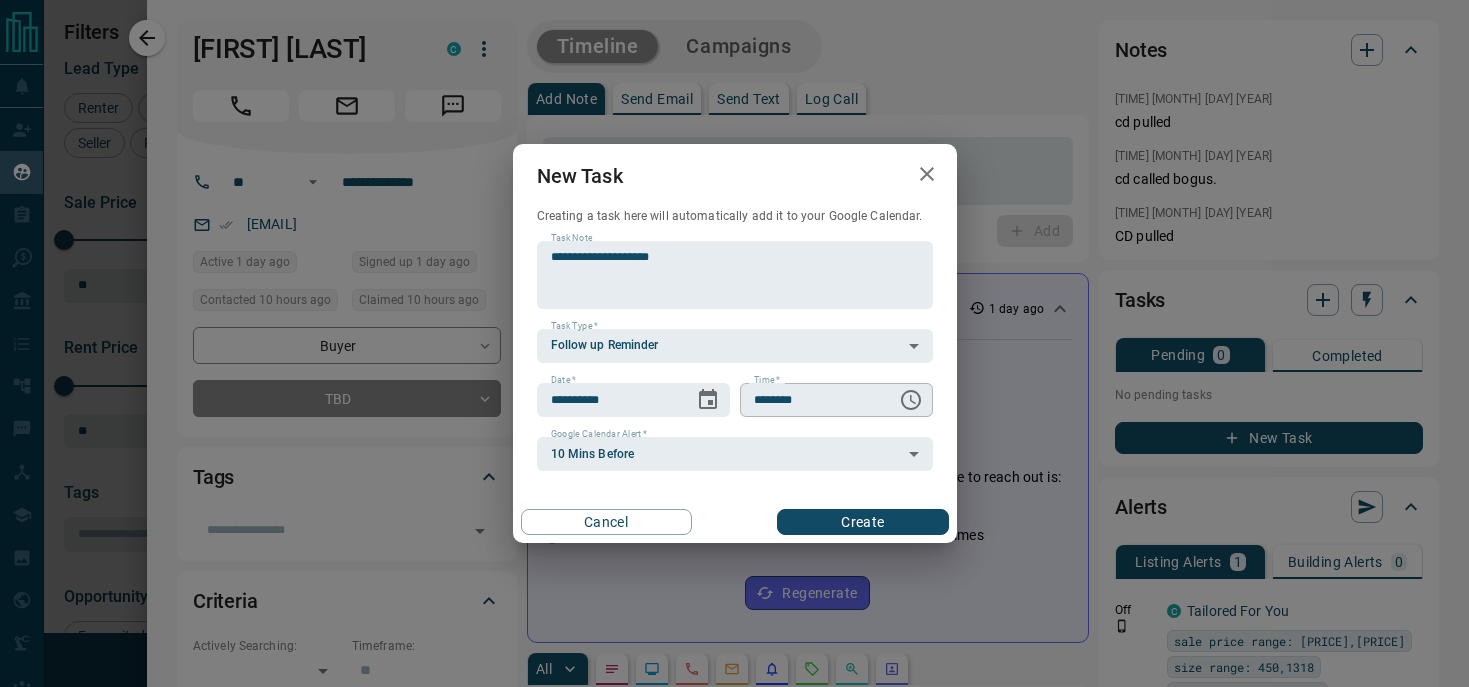 click 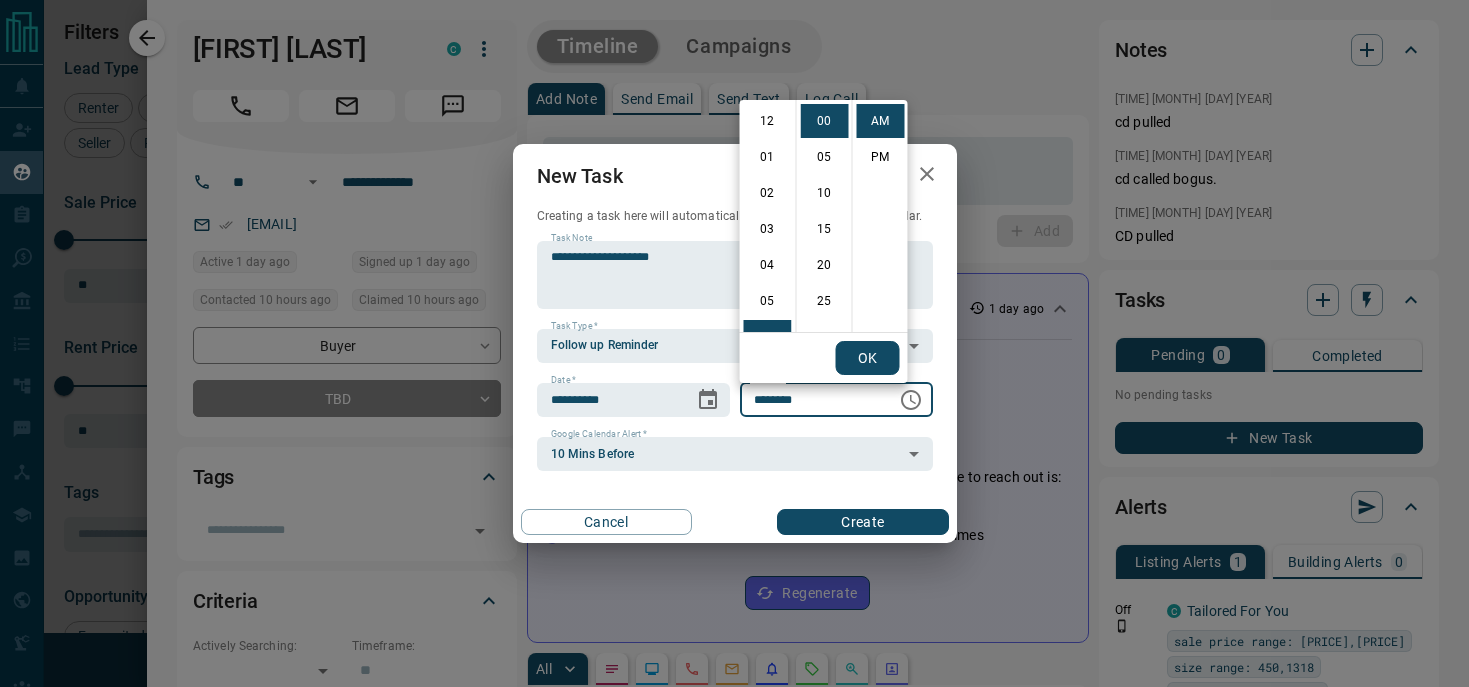 scroll, scrollTop: 216, scrollLeft: 0, axis: vertical 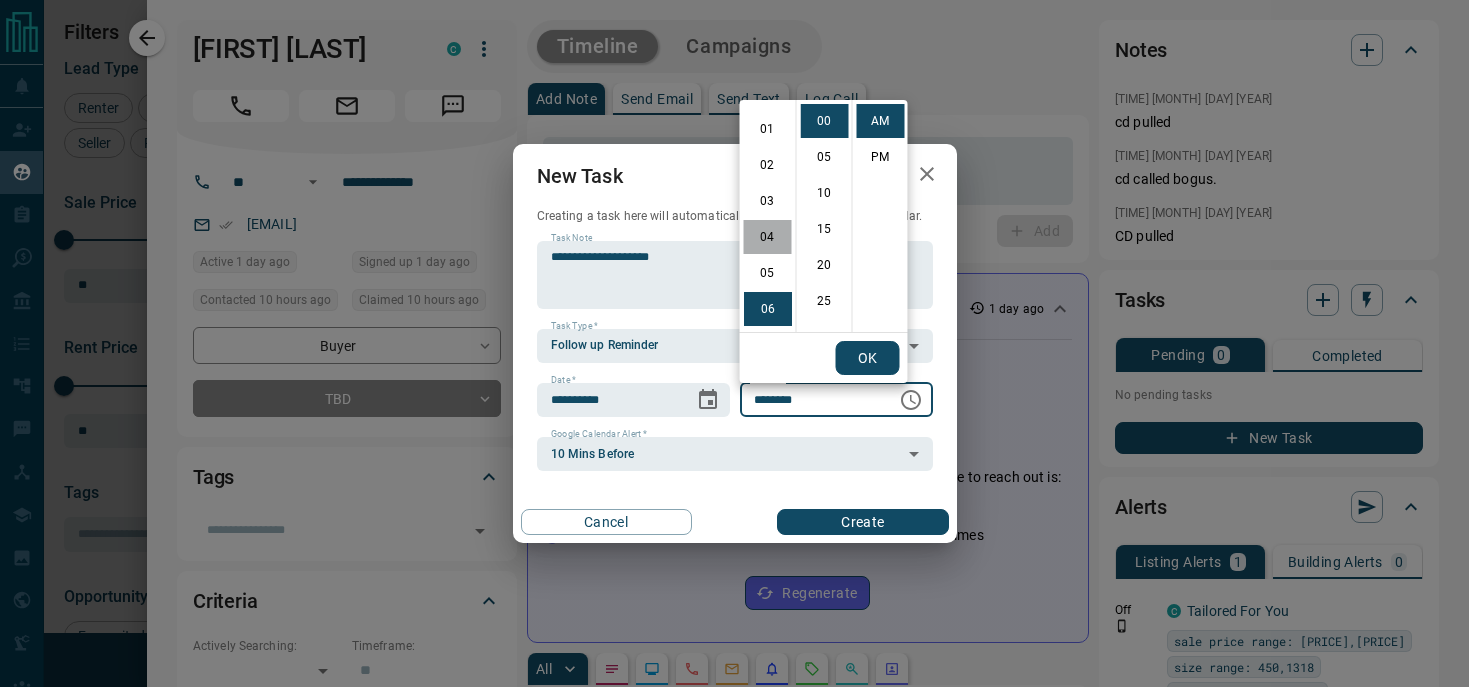 click on "04" at bounding box center [768, 237] 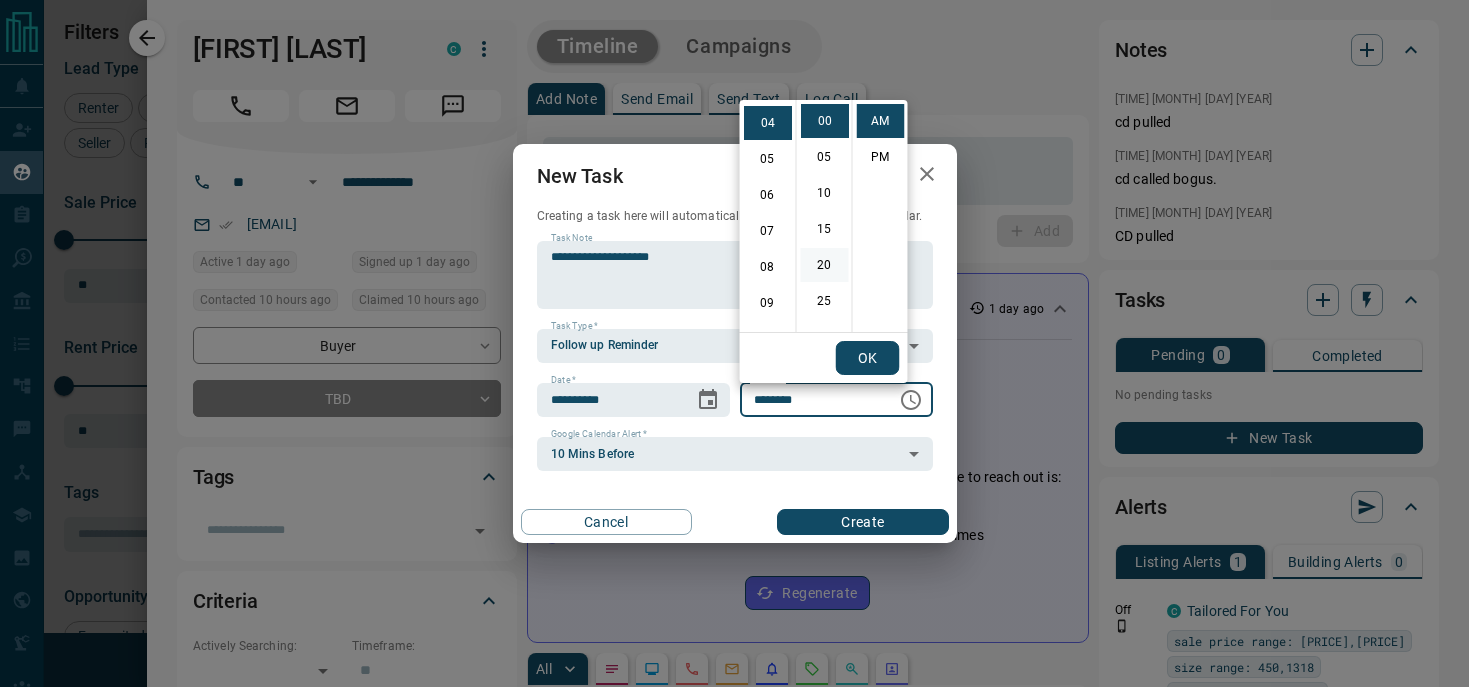 scroll, scrollTop: 144, scrollLeft: 0, axis: vertical 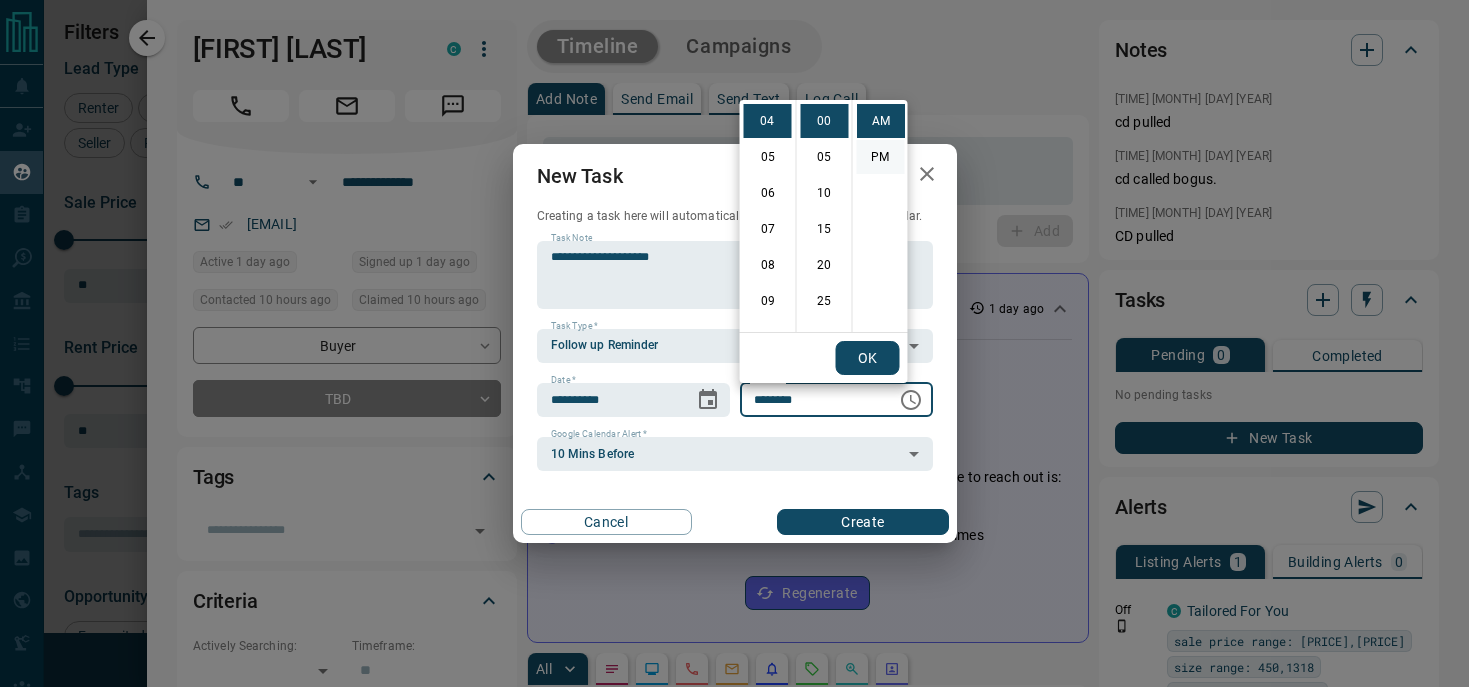 click on "PM" at bounding box center (881, 157) 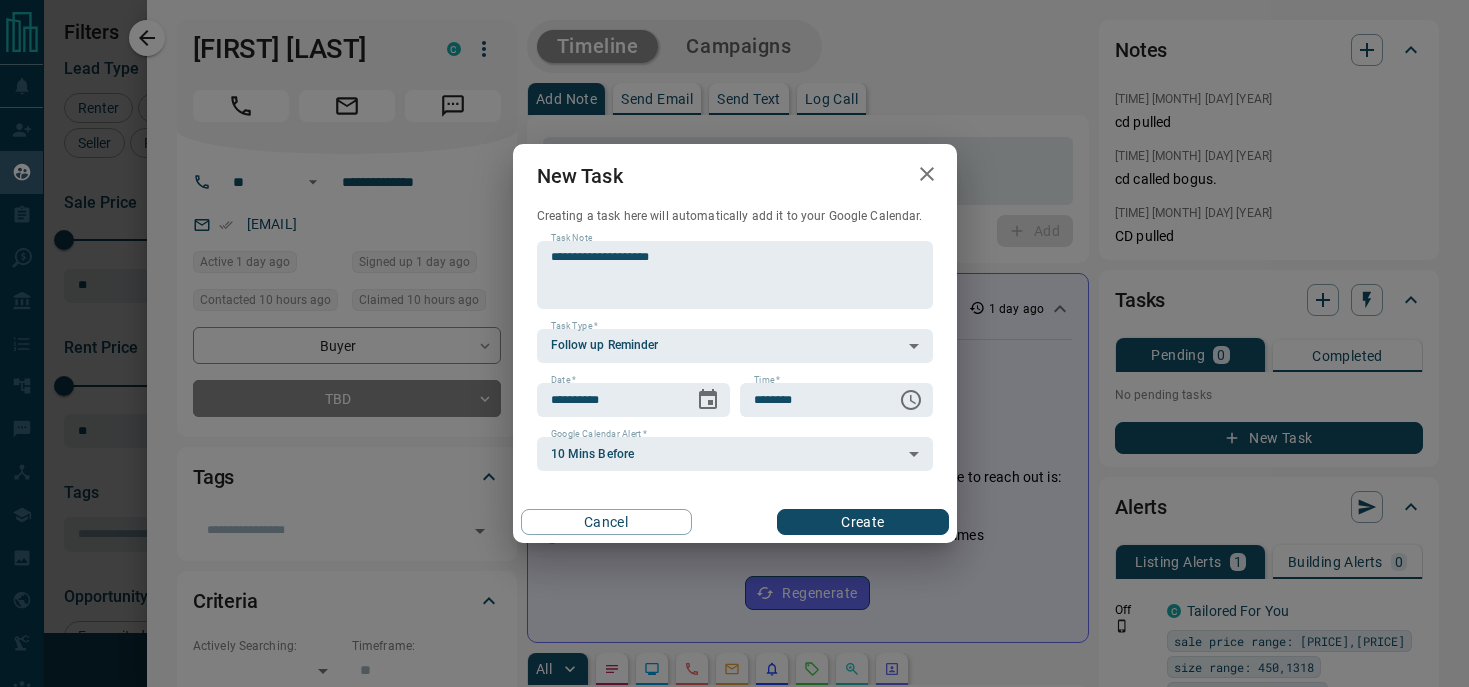 scroll, scrollTop: 30, scrollLeft: 0, axis: vertical 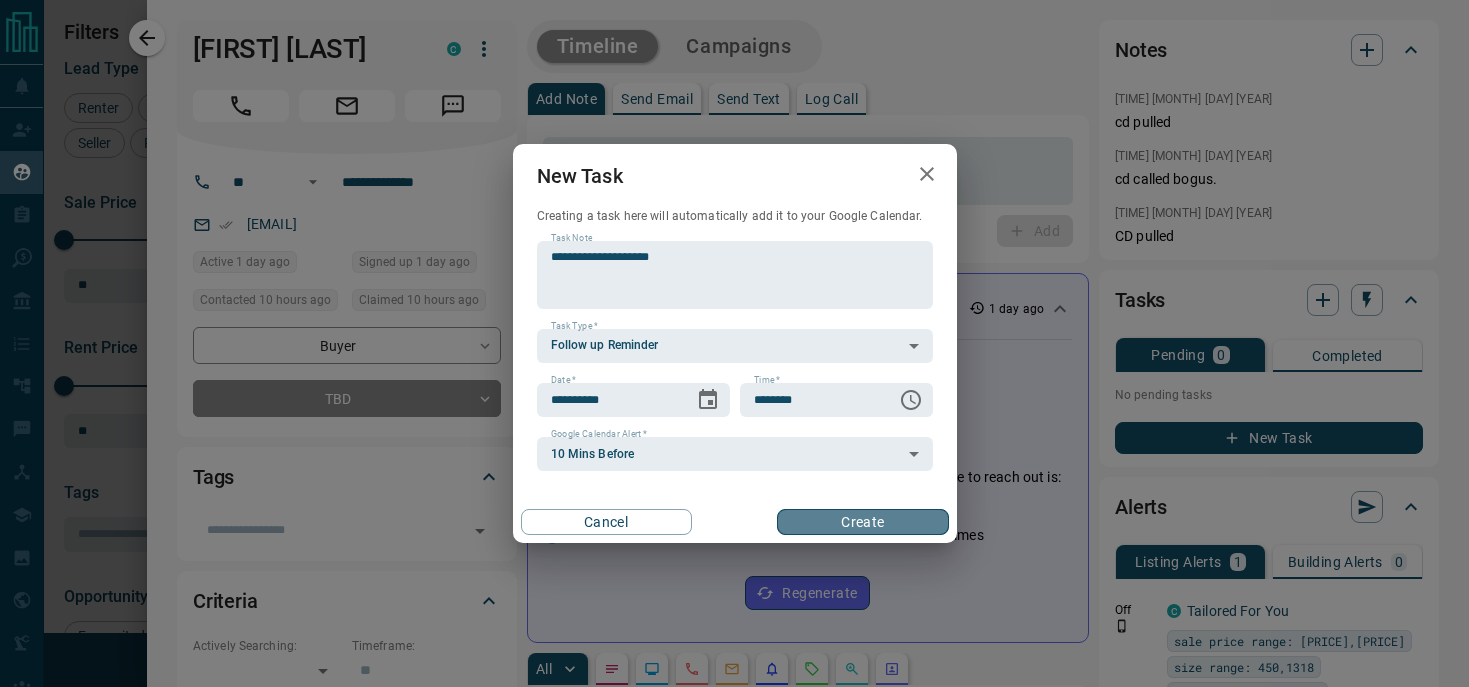 click on "Create" at bounding box center (862, 522) 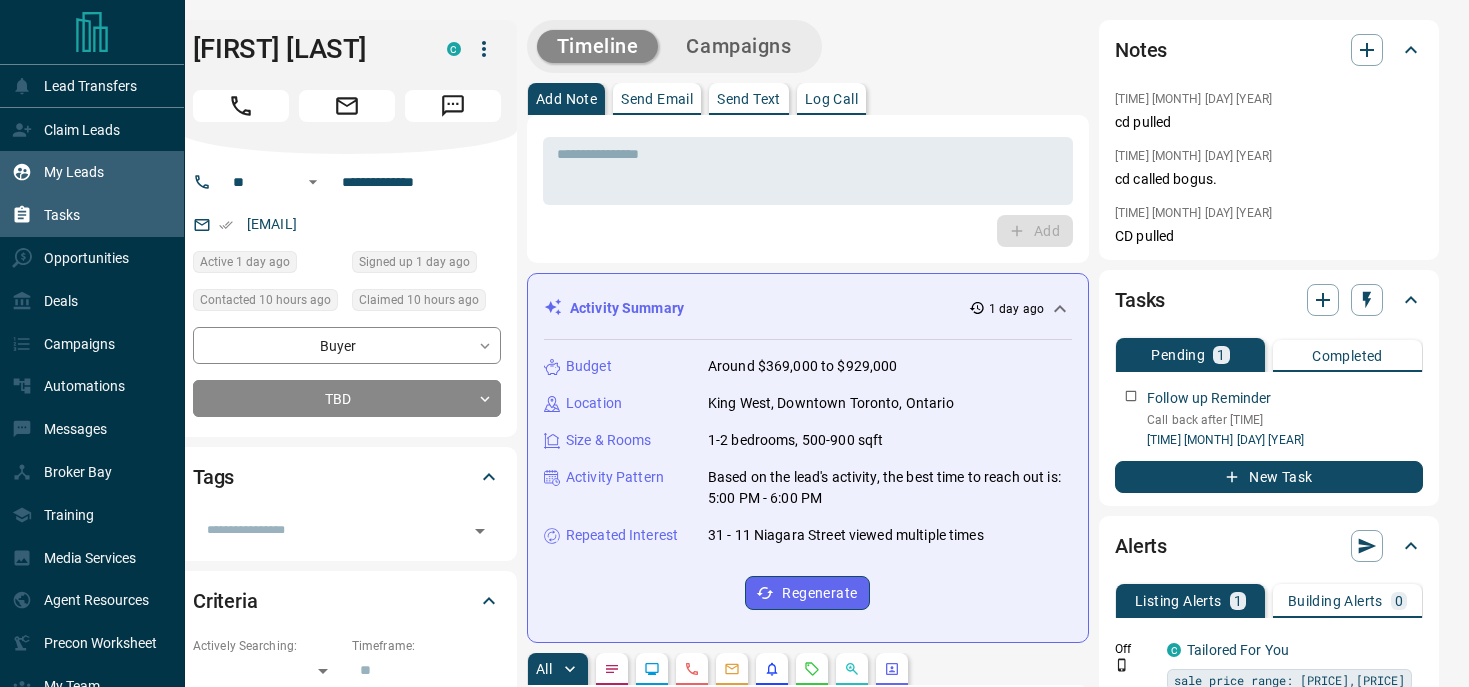 click on "Tasks" at bounding box center (46, 215) 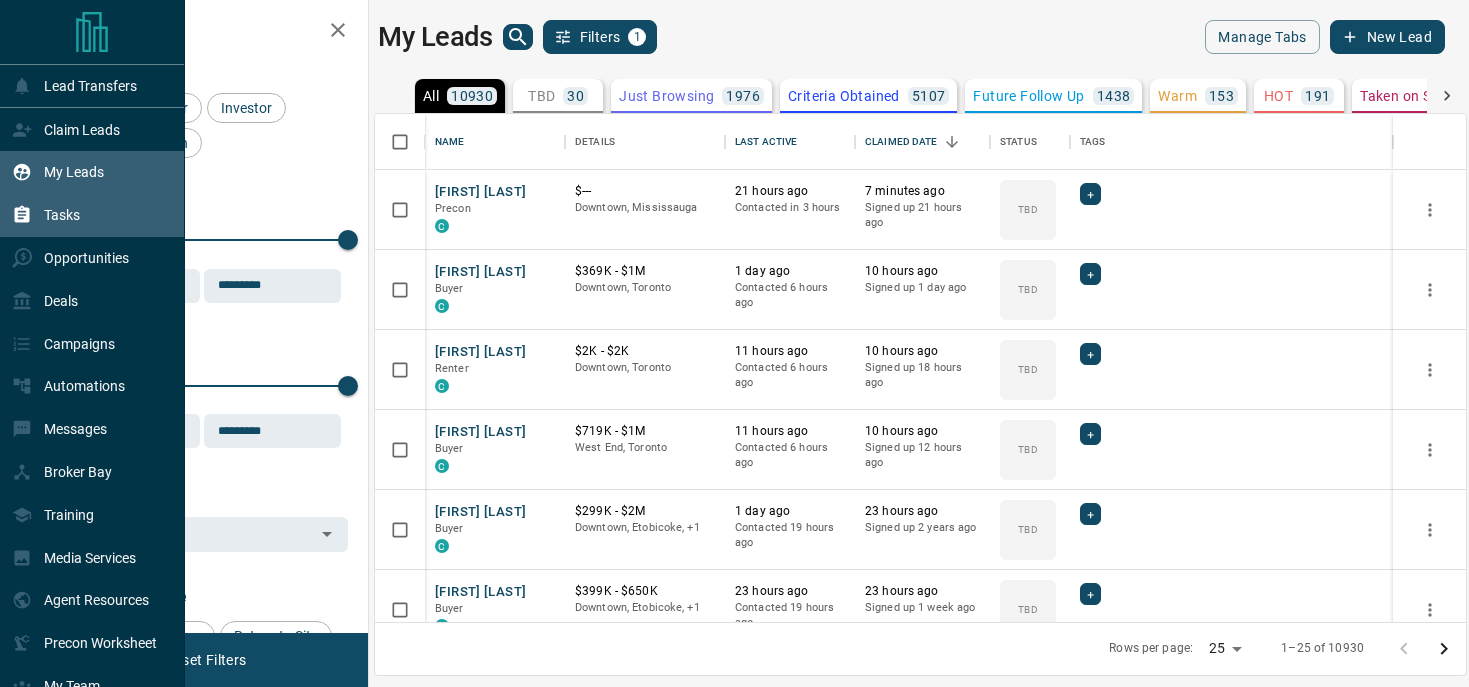 click on "Tasks" at bounding box center (46, 215) 